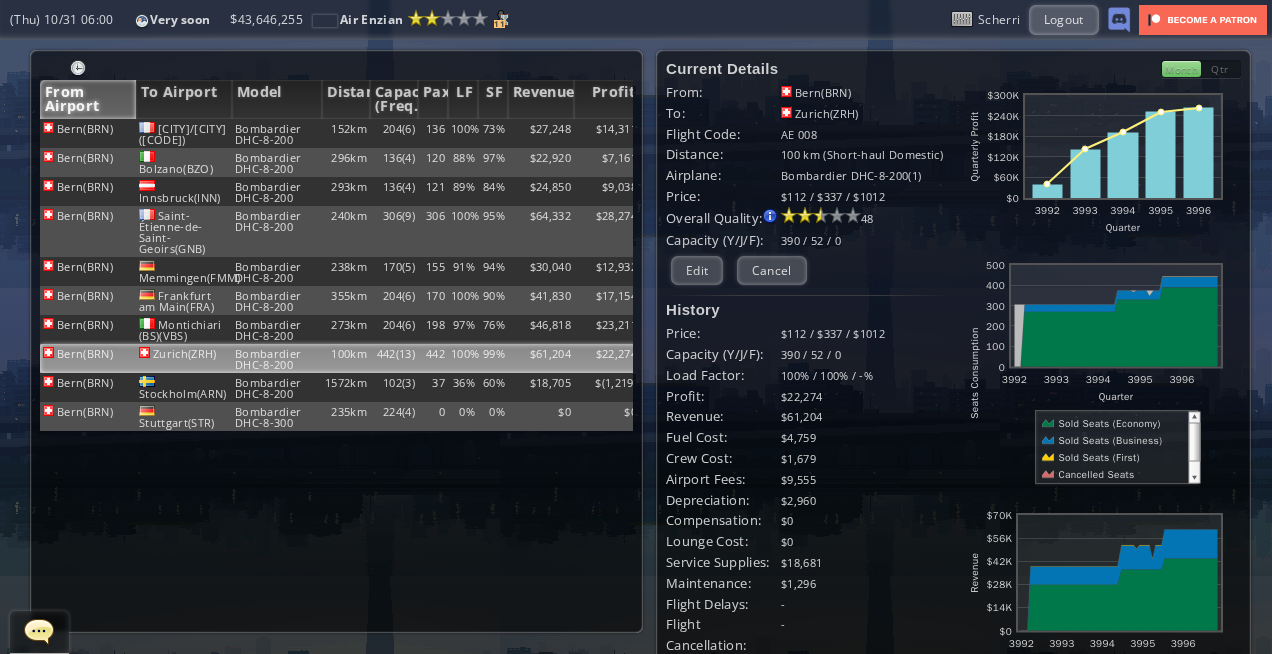 scroll, scrollTop: 0, scrollLeft: 0, axis: both 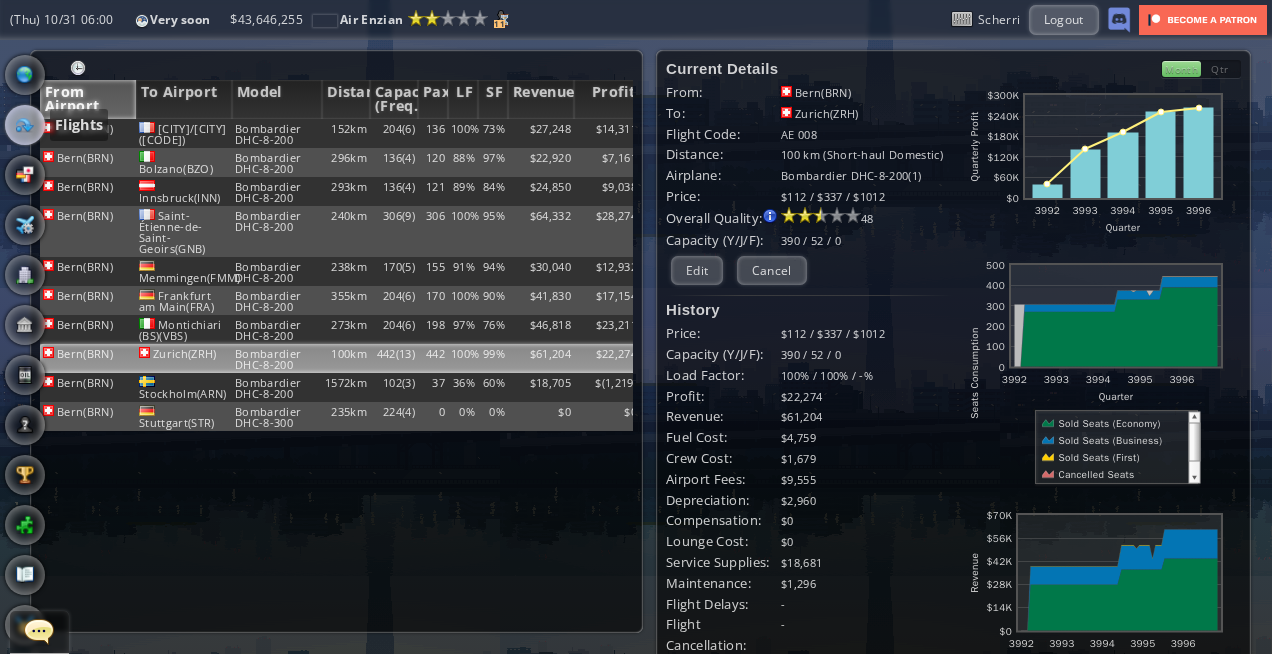 click at bounding box center (25, 125) 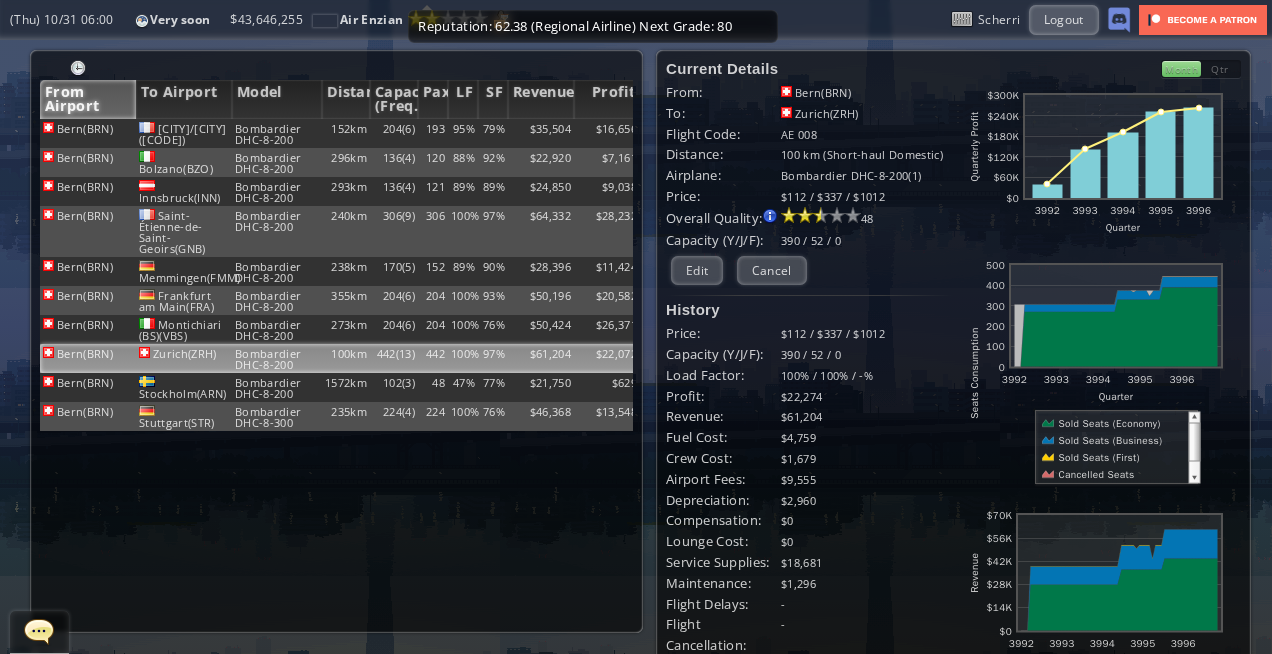 click on "Reputation: [PERCENT] ([AIRLINE]) Next Grade: [NUMBER]" at bounding box center (593, 26) 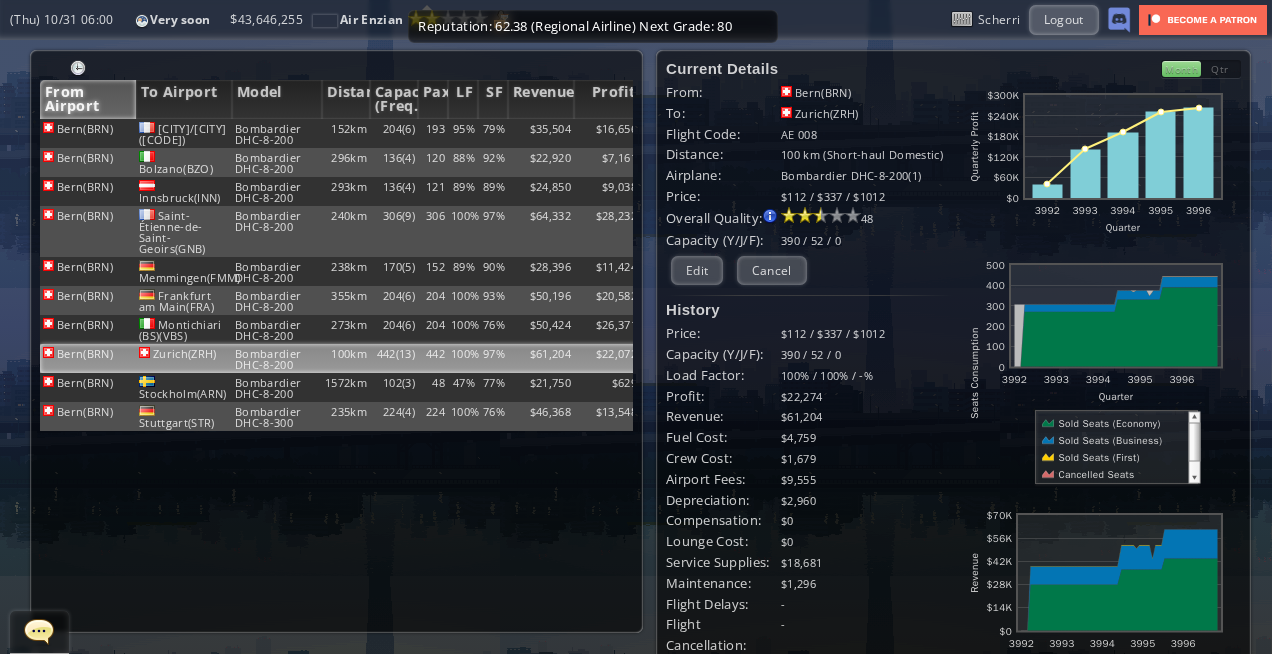 click on "Reputation: [PERCENT] ([AIRLINE]) Next Grade: [NUMBER]" at bounding box center [593, 26] 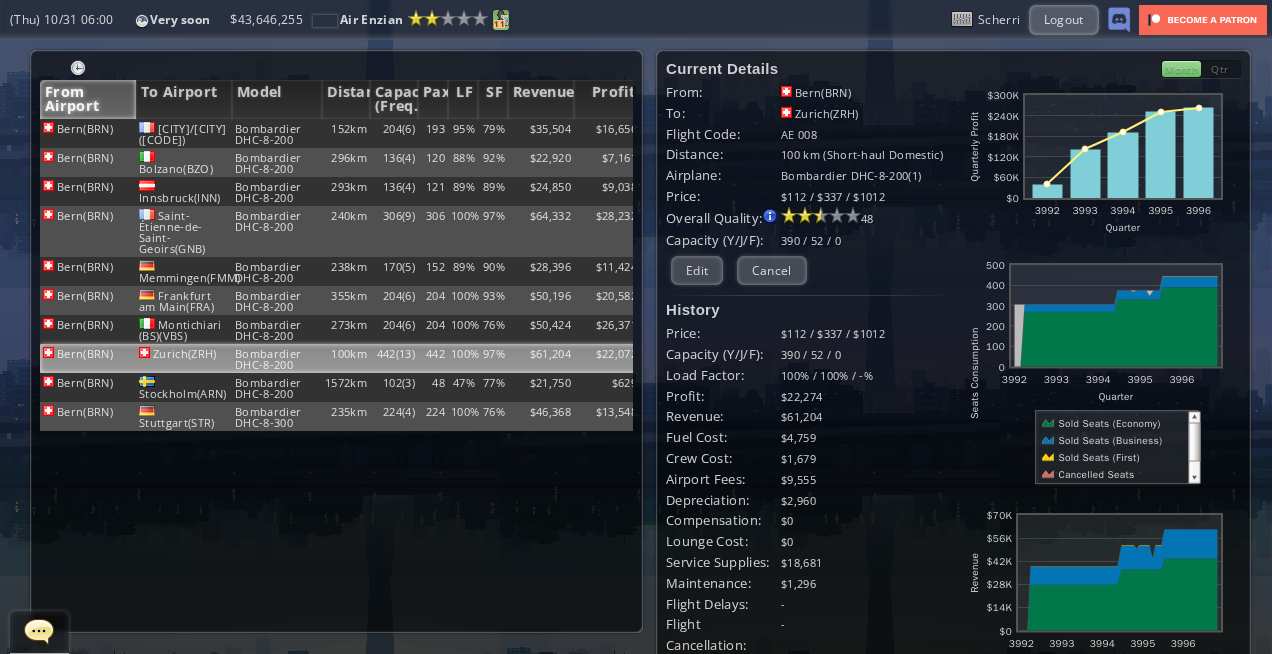 click at bounding box center [501, 18] 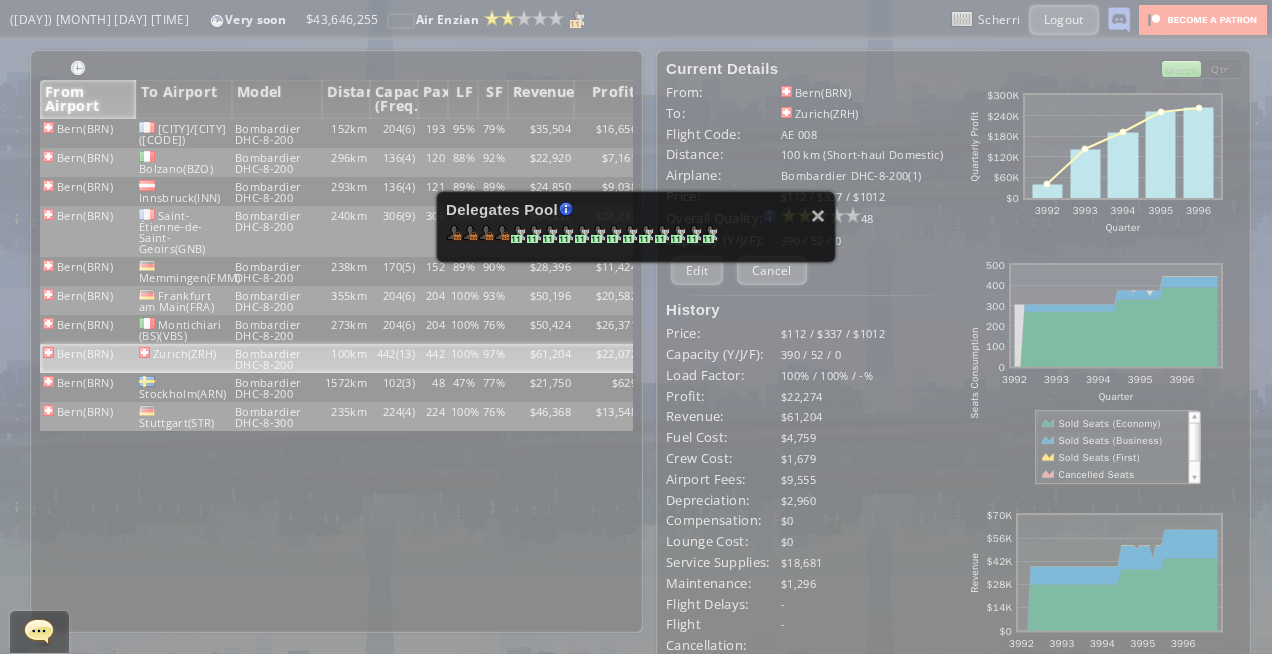 click on "×
Delegates Pool Gained by leveling up your airline. Airline grade is determined by reputation points. Delegates conduct various tasks, such as Flight negotiations, Country relationship improvements, Advertisement campaigns etc.
11 11 11 11 11 11 11 11 11 11 11 11 11" at bounding box center (636, 327) 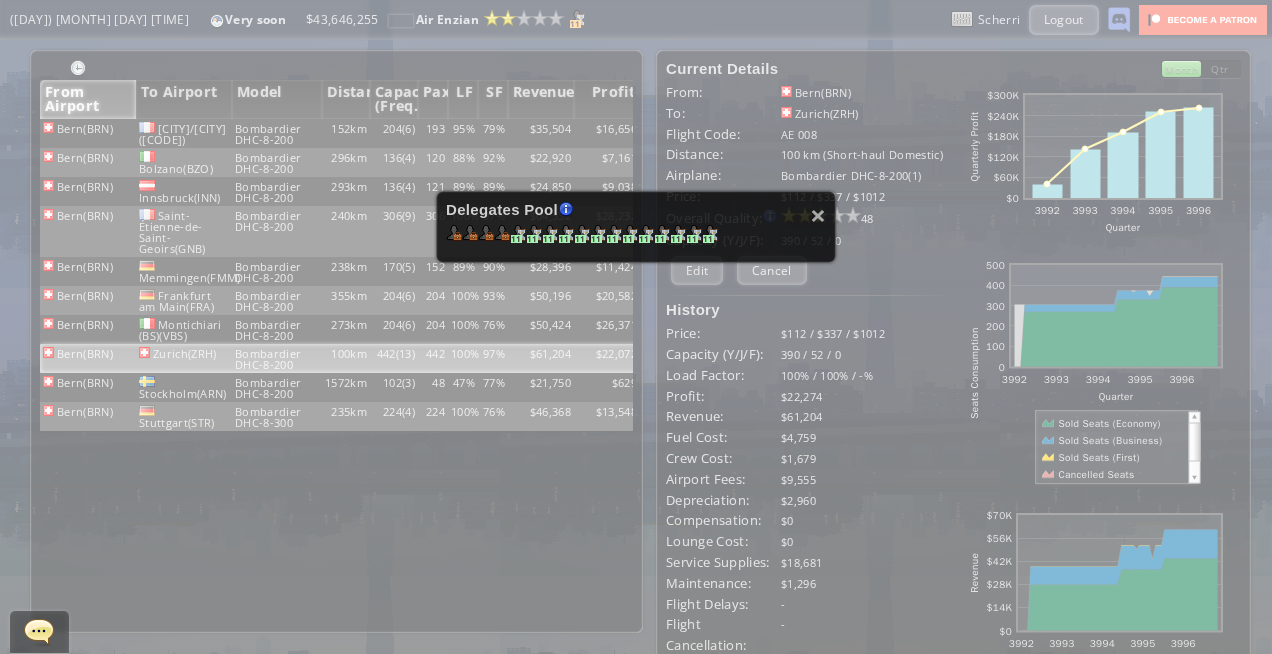 click on "×
Delegates Pool Gained by leveling up your airline. Airline grade is determined by reputation points. Delegates conduct various tasks, such as Flight negotiations, Country relationship improvements, Advertisement campaigns etc.
11 11 11 11 11 11 11 11 11 11 11 11 11" at bounding box center (636, 327) 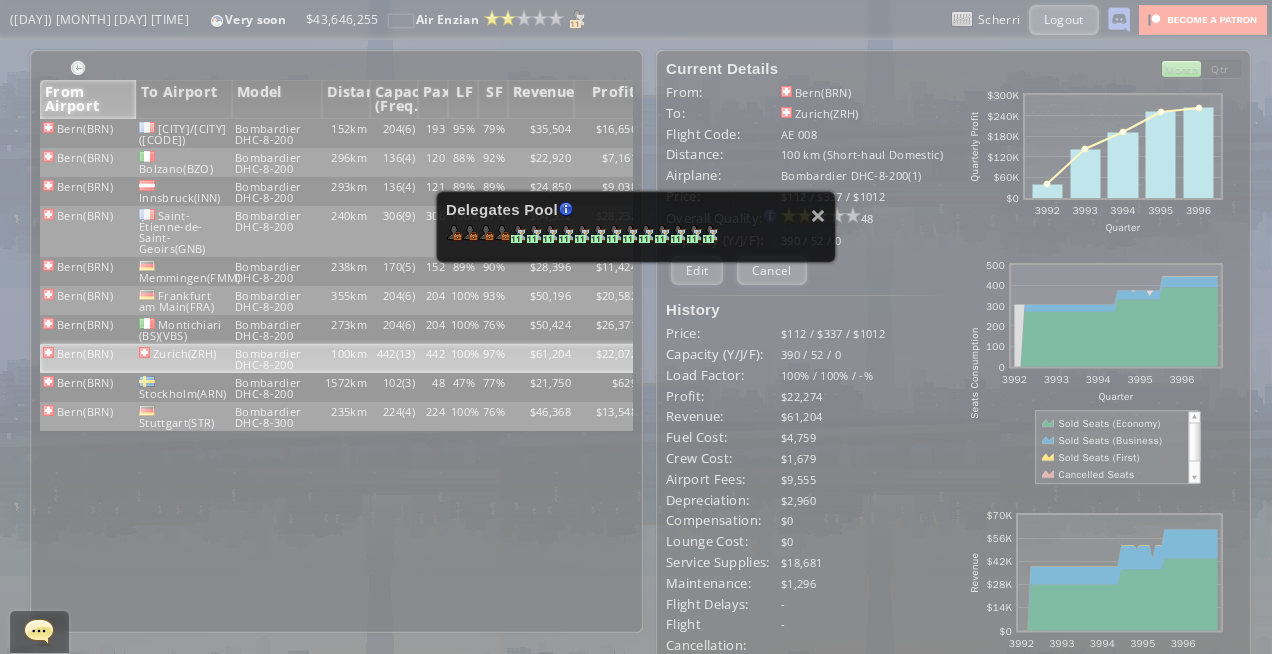click on "Delegates Pool Gained by leveling up your airline. Airline grade is determined by reputation points. Delegates conduct various tasks, such as Flight negotiations, Country relationship improvements, Advertisement campaigns etc." at bounding box center [636, 211] 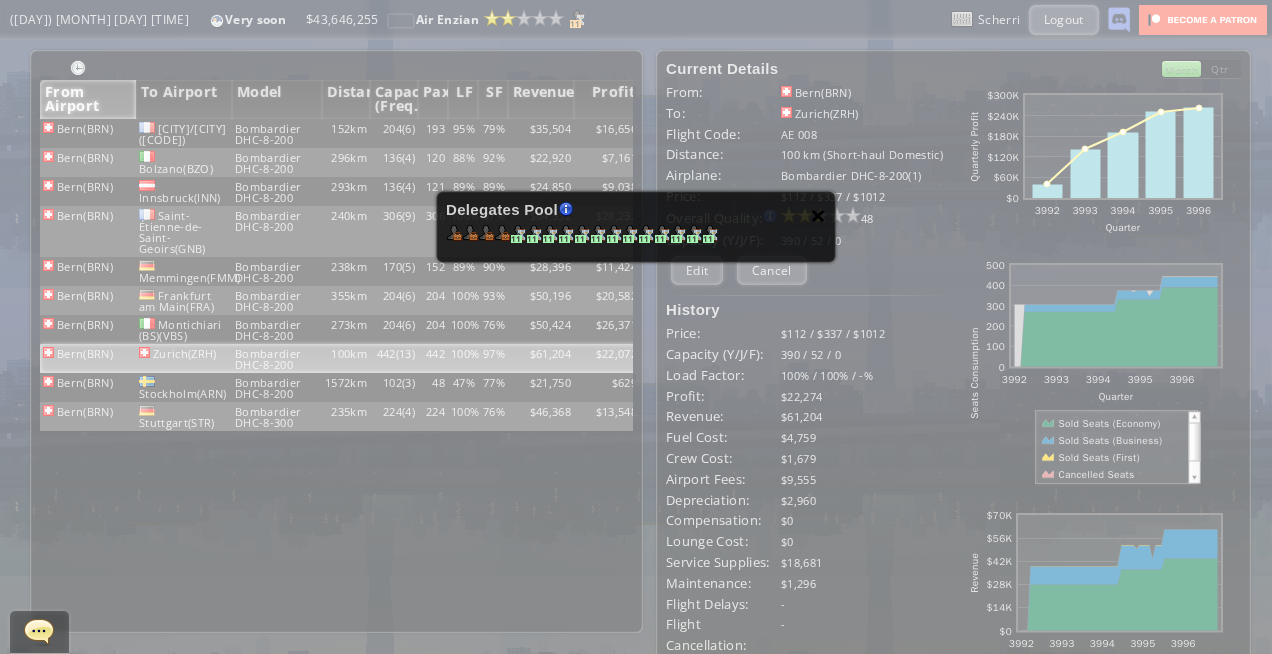 click on "×" at bounding box center [818, 215] 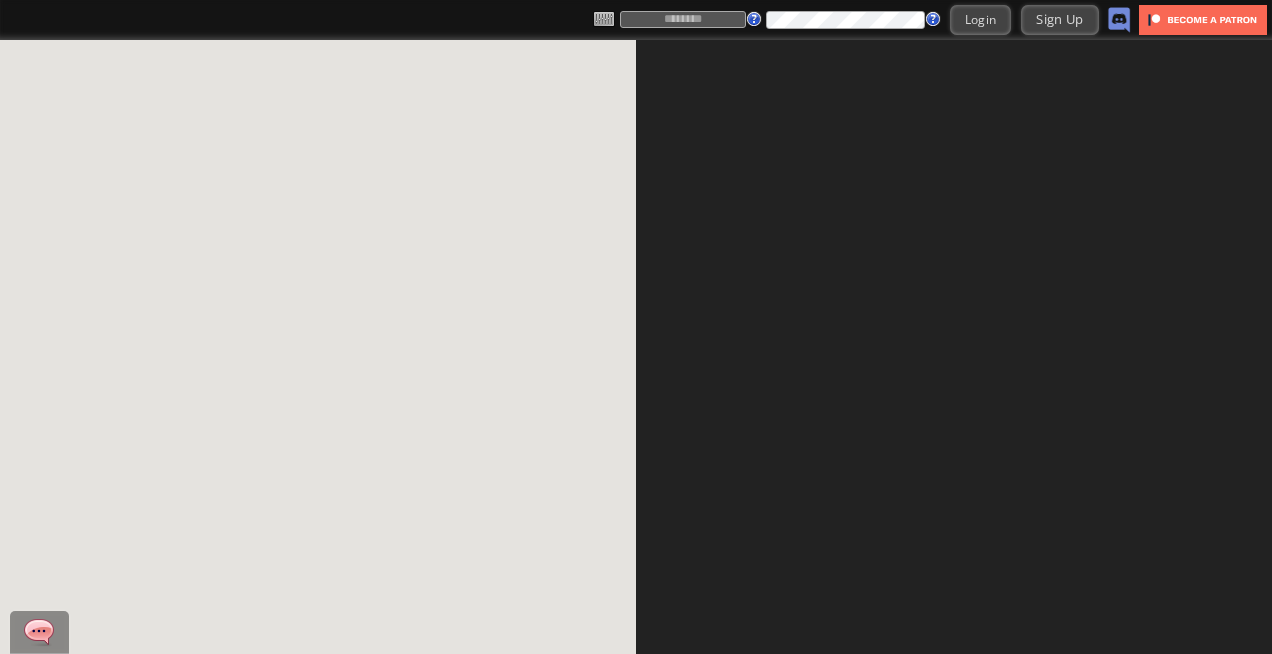 scroll, scrollTop: 0, scrollLeft: 0, axis: both 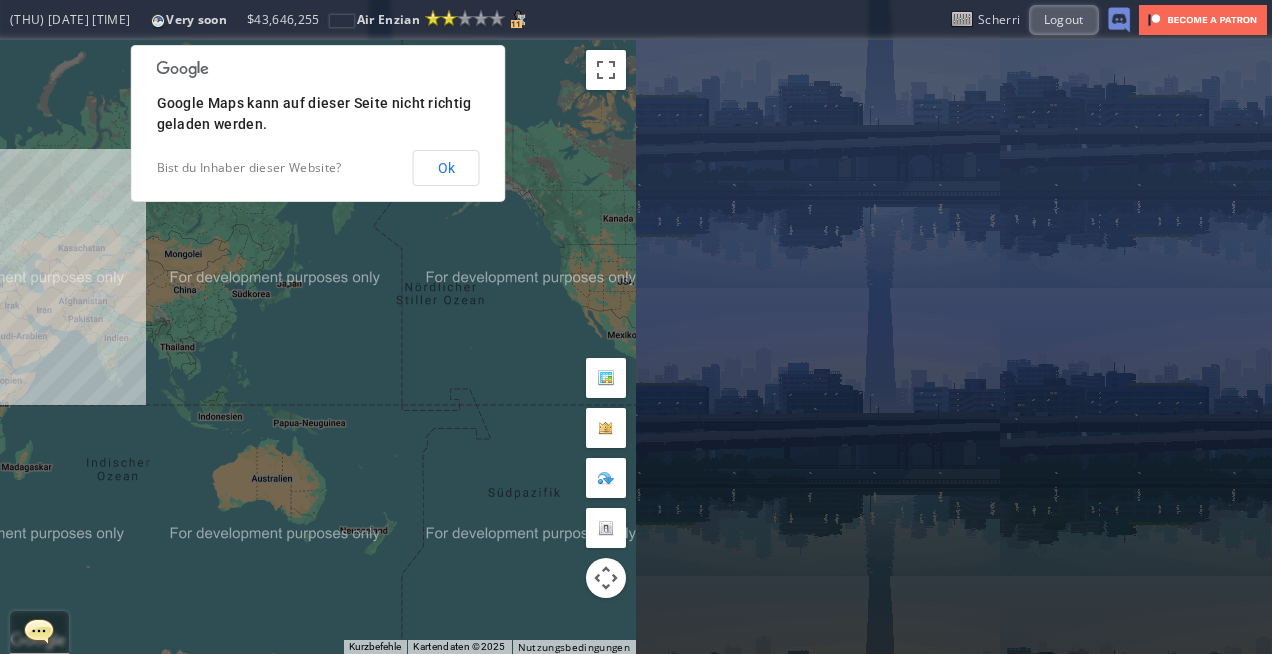 click on "← Nach links → Nach rechts ↑ Nach oben ↓ Nach unten + Heranzoomen - Herauszoomen Pos1 Um 75 % nach links Ende Um 75 % nach rechts Bild auf Um 75 % nach oben Bild ab Um 75 % nach unten Um von einem Element zum anderen zu gelangen, drückst du die Pfeiltasten entsprechend. Kurzbefehle Kartendaten Kartendaten ©2025 Kartendaten ©2025 1000 km Klicken, um zwischen metrischen und angloamerikanischen Maßeinheiten zu wechseln Nutzungsbedingungen Fehler bei Google Maps melden Google Maps kann auf dieser Seite nicht richtig geladen werden. Bist du Inhaber dieser Website? Ok
Current Details
From:
To:
Flight Code:
Distance:
airplane:
Price:" at bounding box center [636, 347] 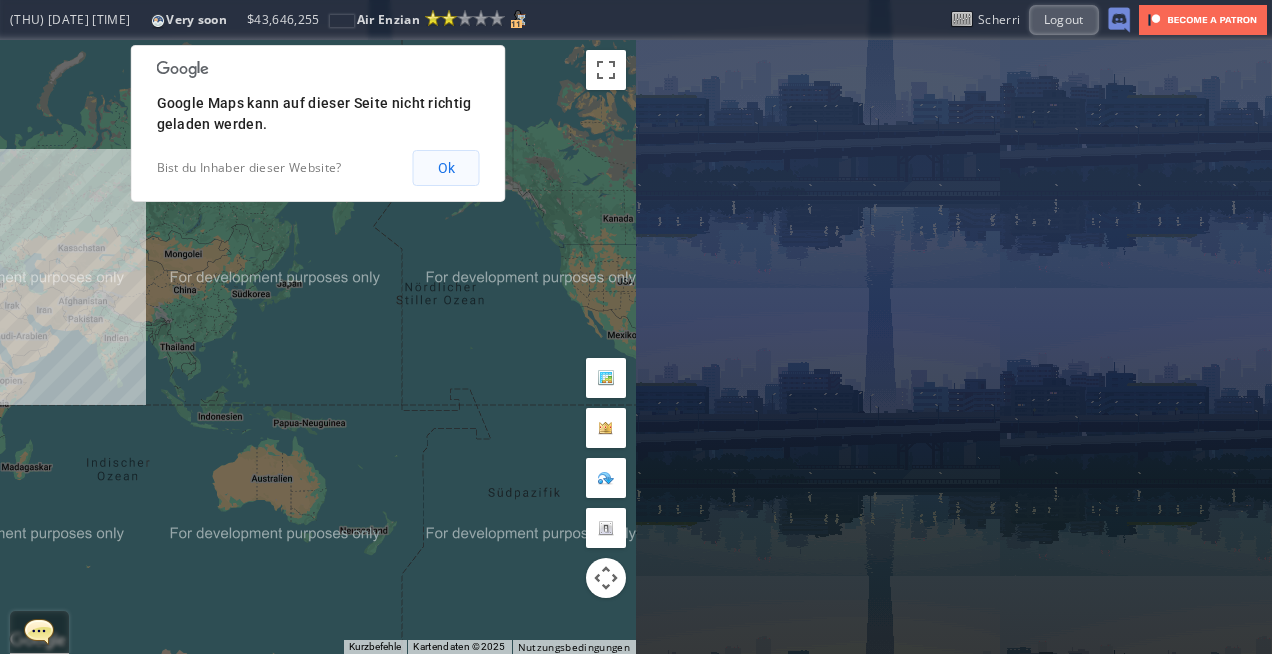 click on "Ok" at bounding box center [446, 168] 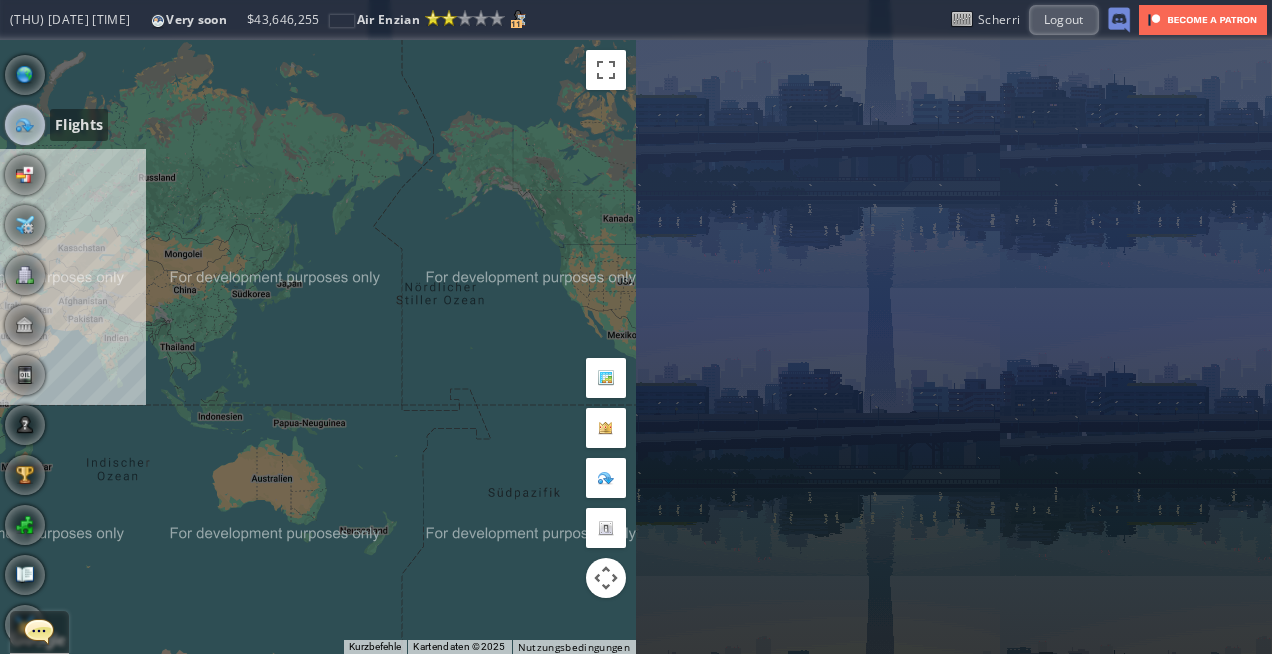 click at bounding box center (25, 125) 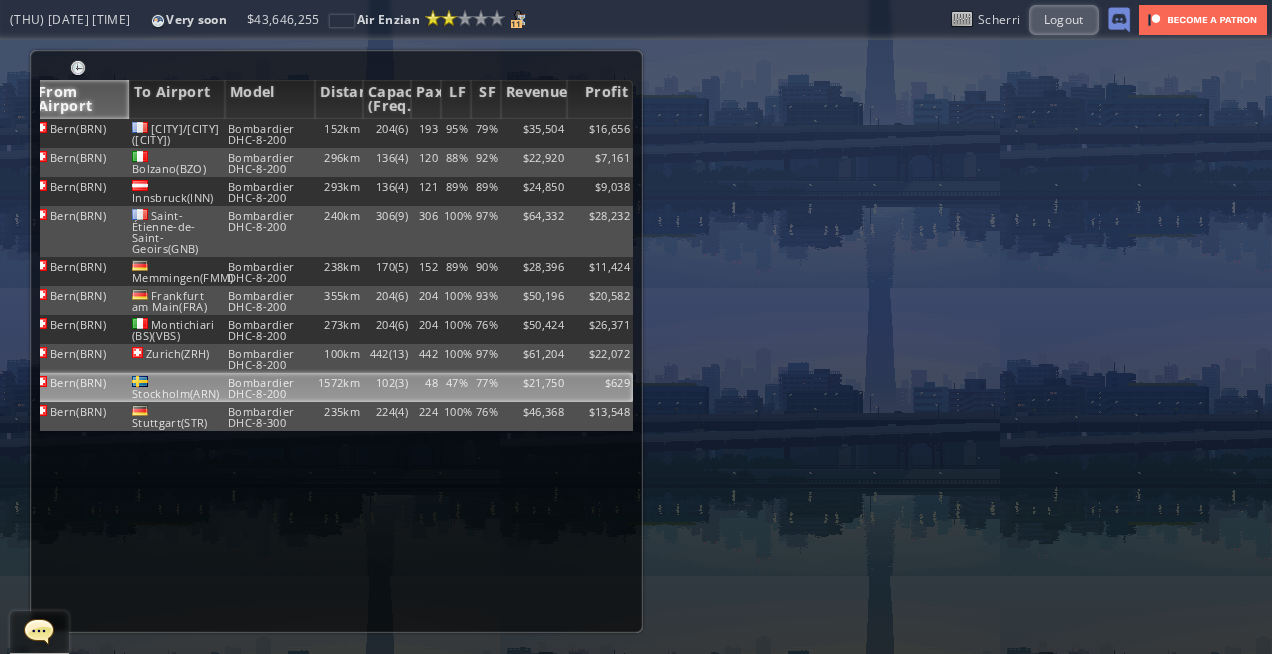 scroll, scrollTop: 0, scrollLeft: 12, axis: horizontal 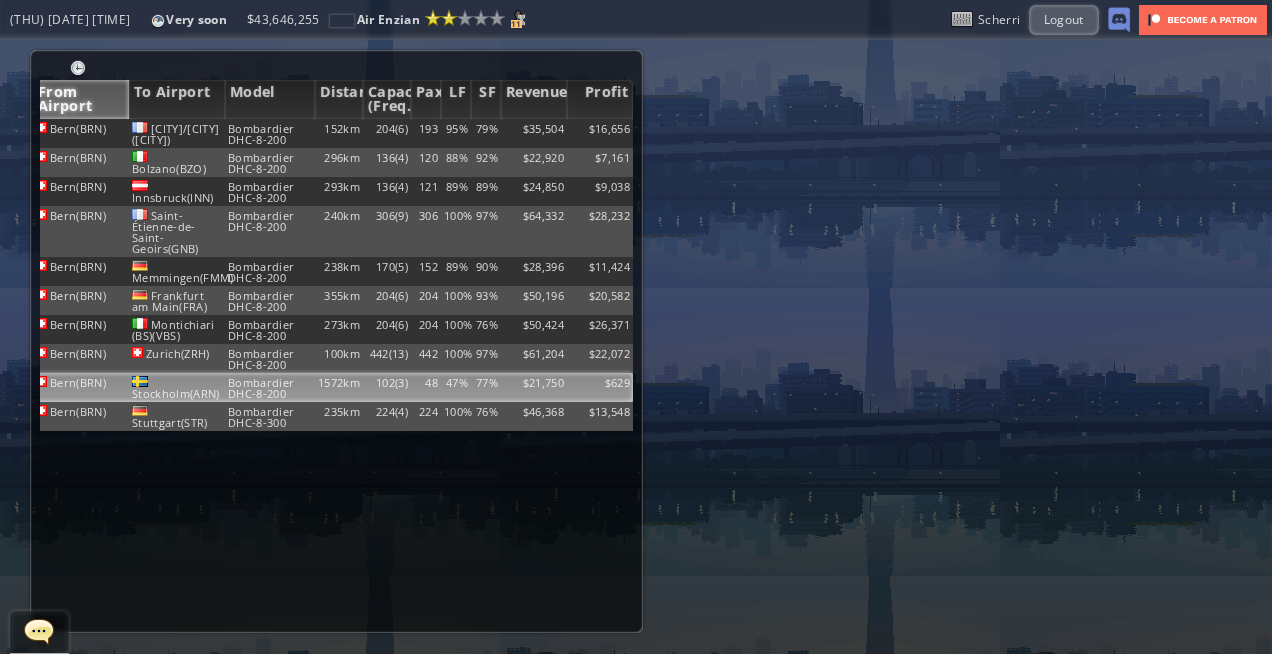 click on "48" at bounding box center [426, 133] 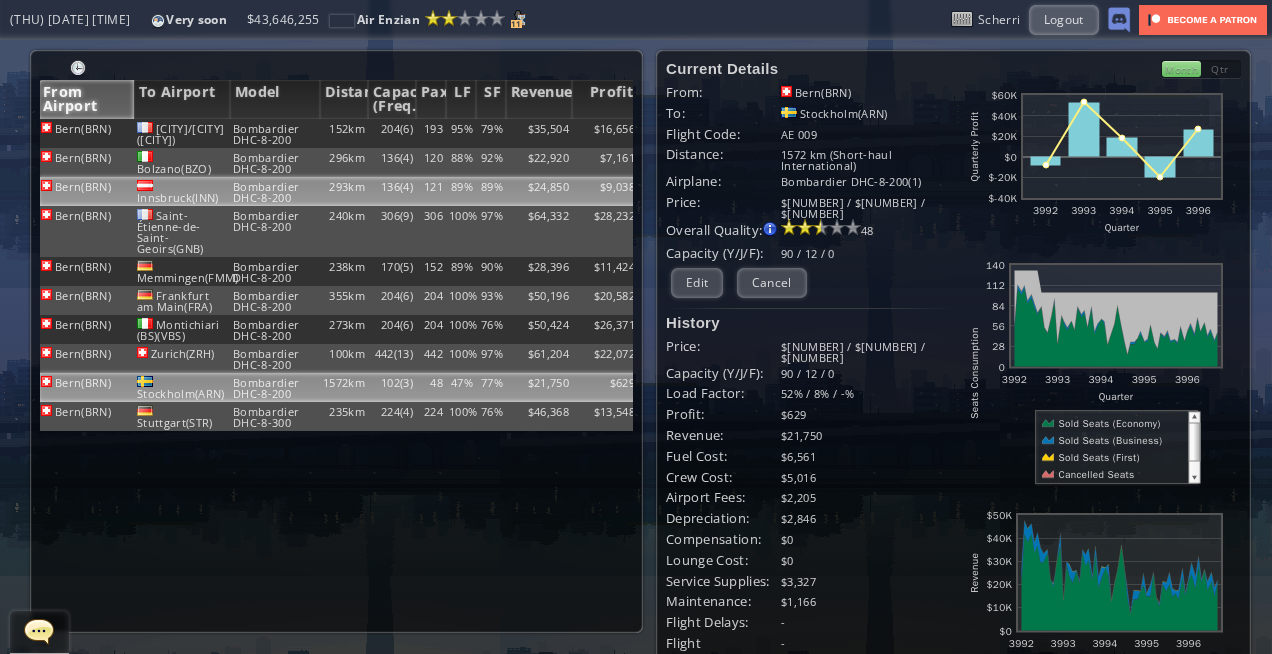scroll, scrollTop: 0, scrollLeft: 0, axis: both 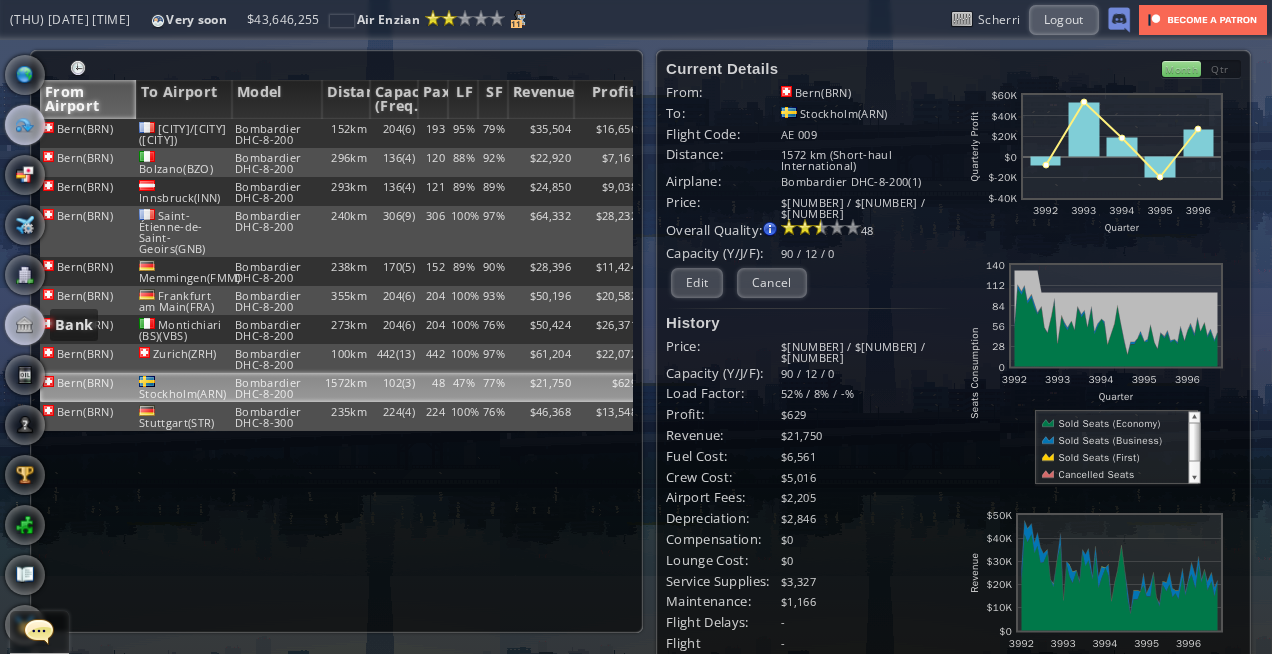 click at bounding box center [25, 325] 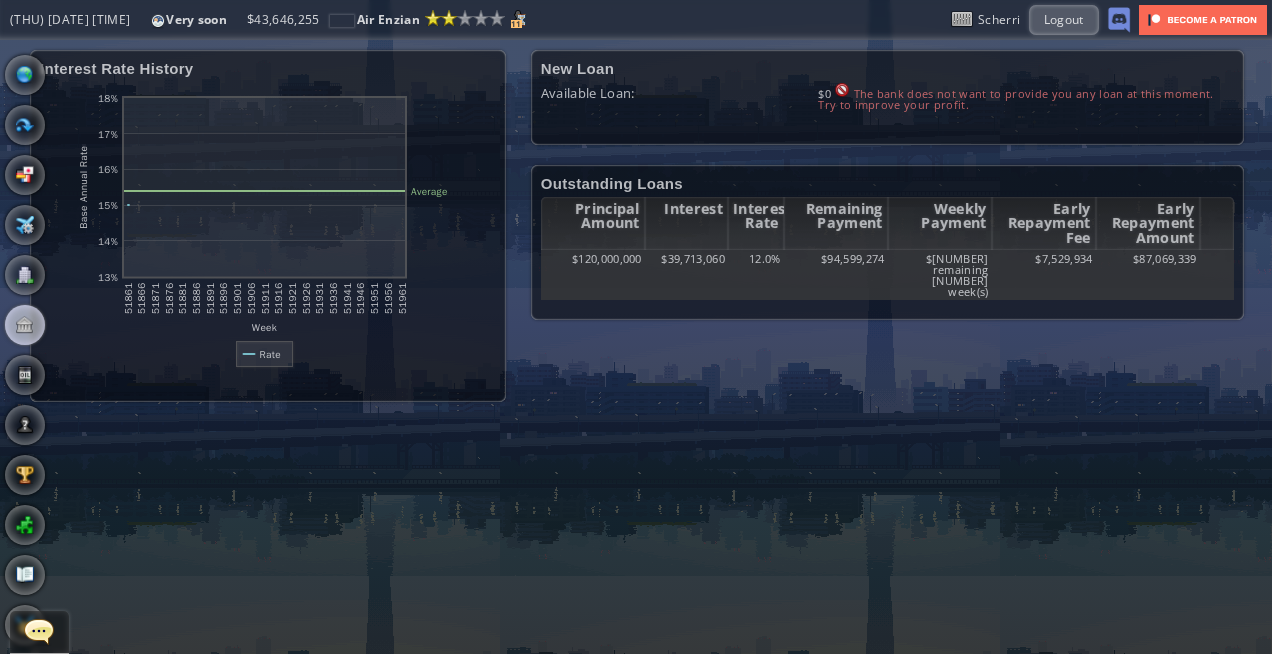 click on "Office" at bounding box center [25, 275] 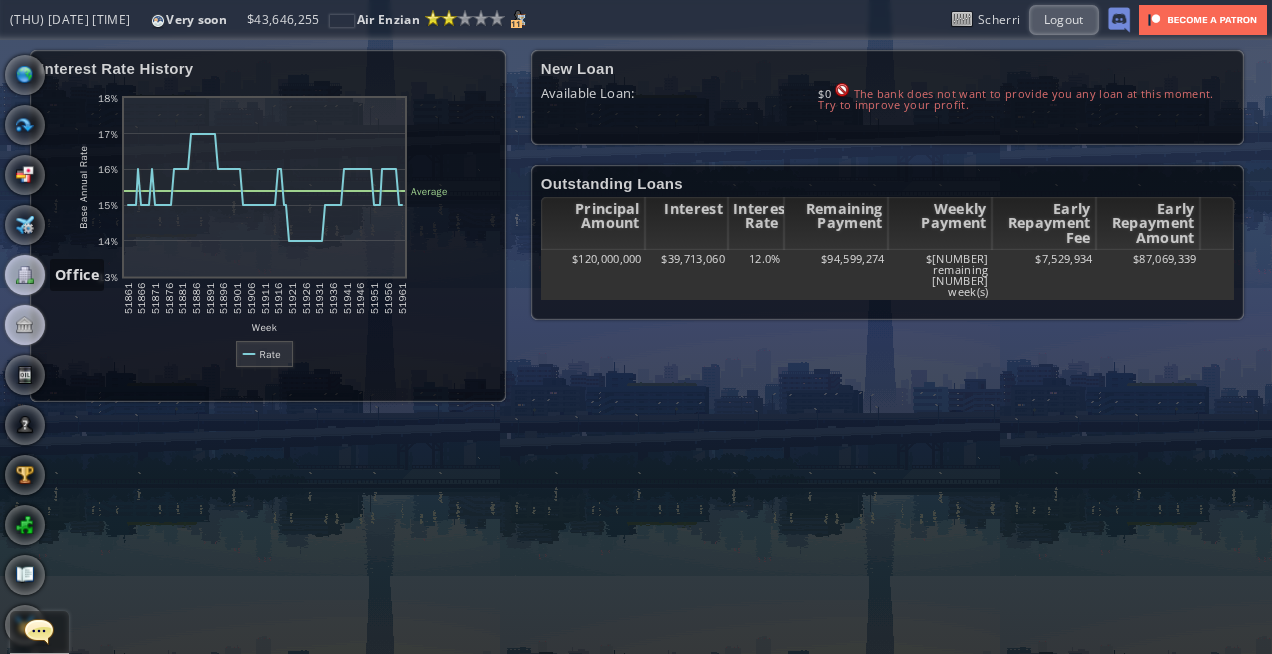 click at bounding box center (25, 275) 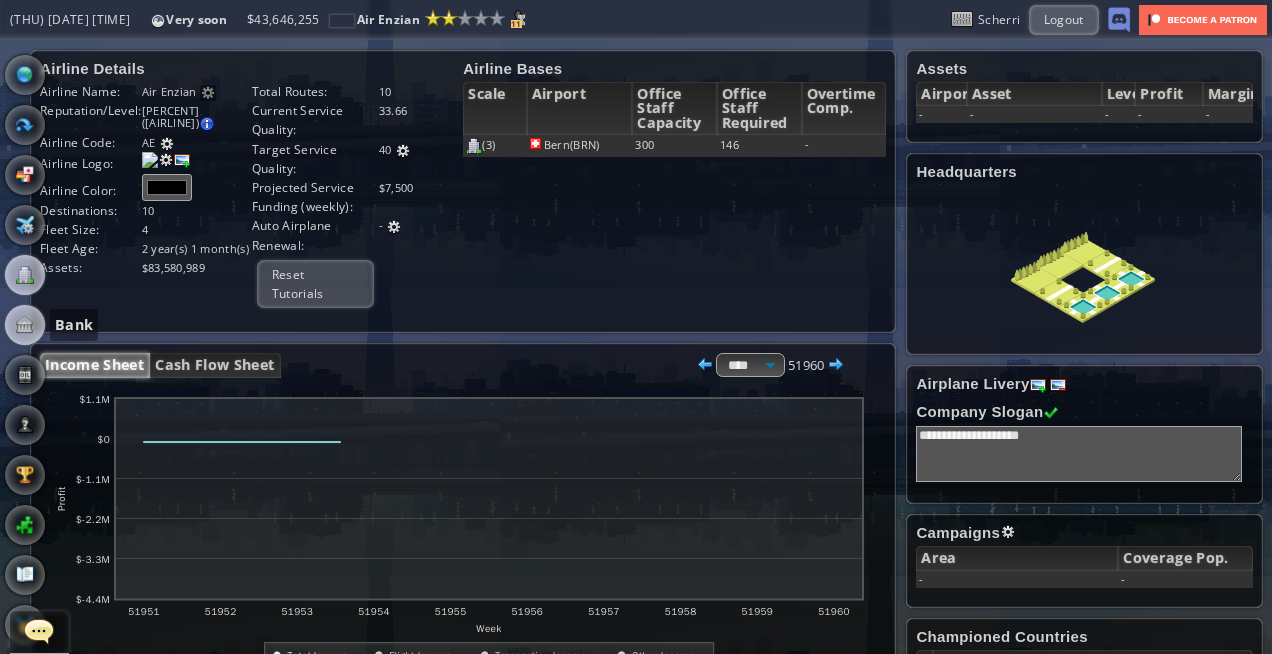 click at bounding box center [25, 325] 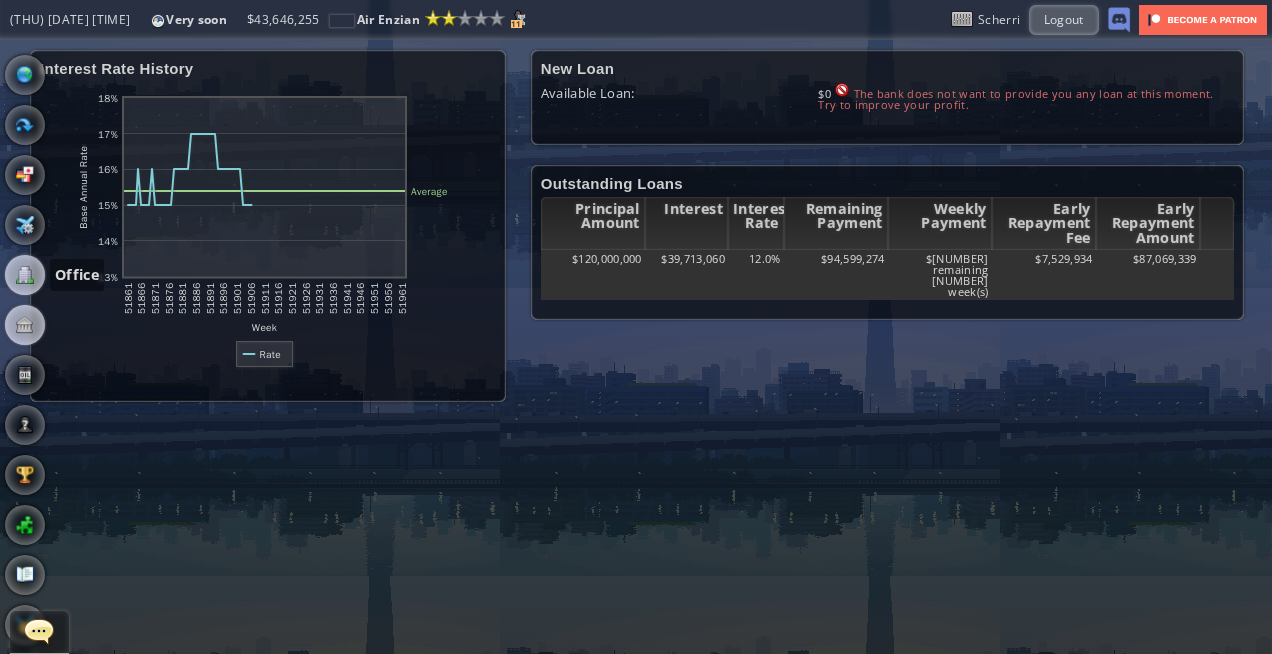 click at bounding box center [25, 275] 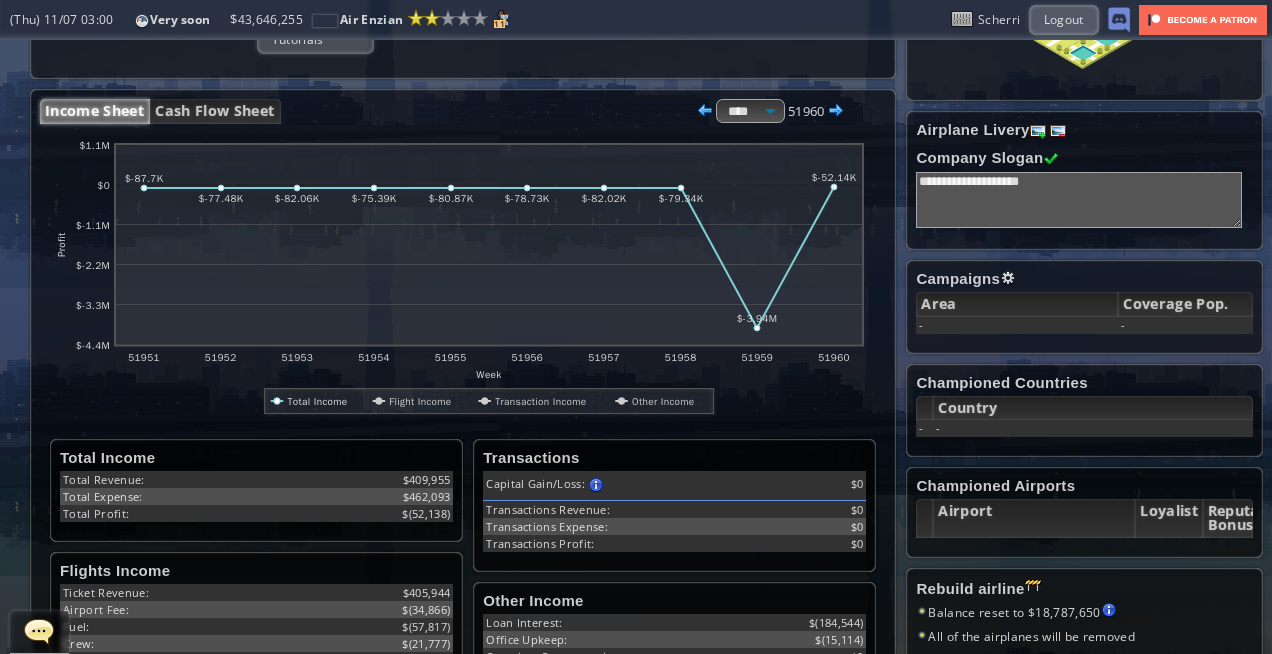 scroll, scrollTop: 300, scrollLeft: 0, axis: vertical 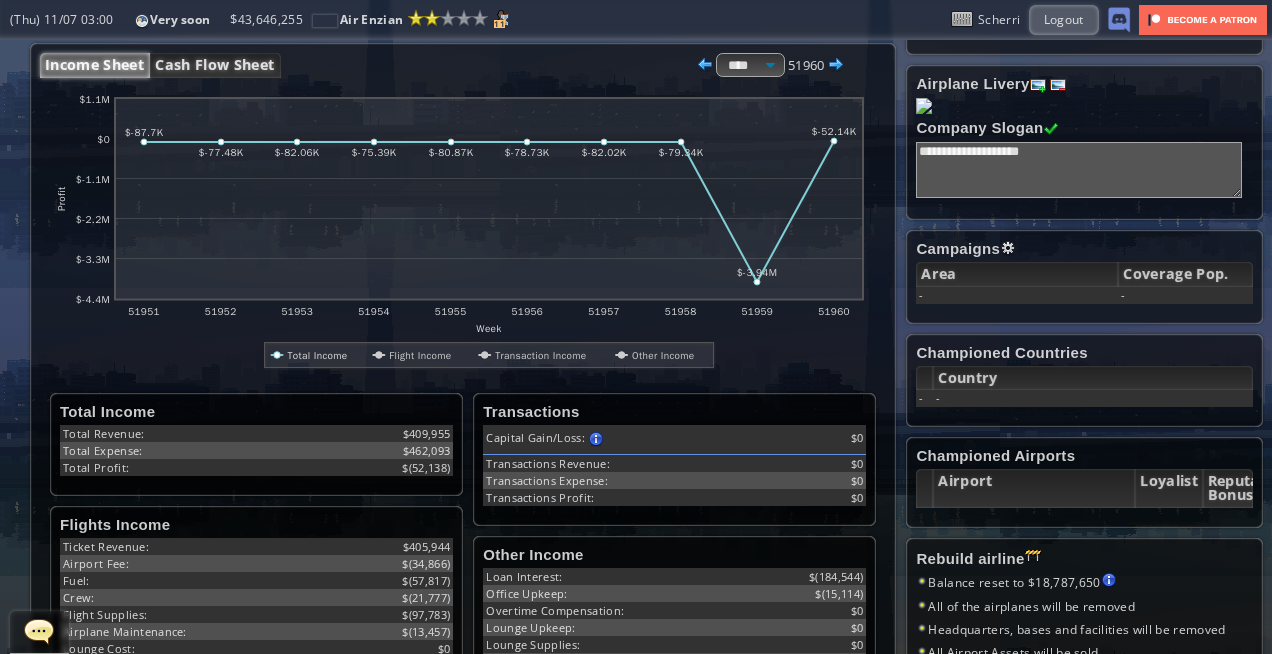 click on "Cash Flow Sheet" at bounding box center (215, 65) 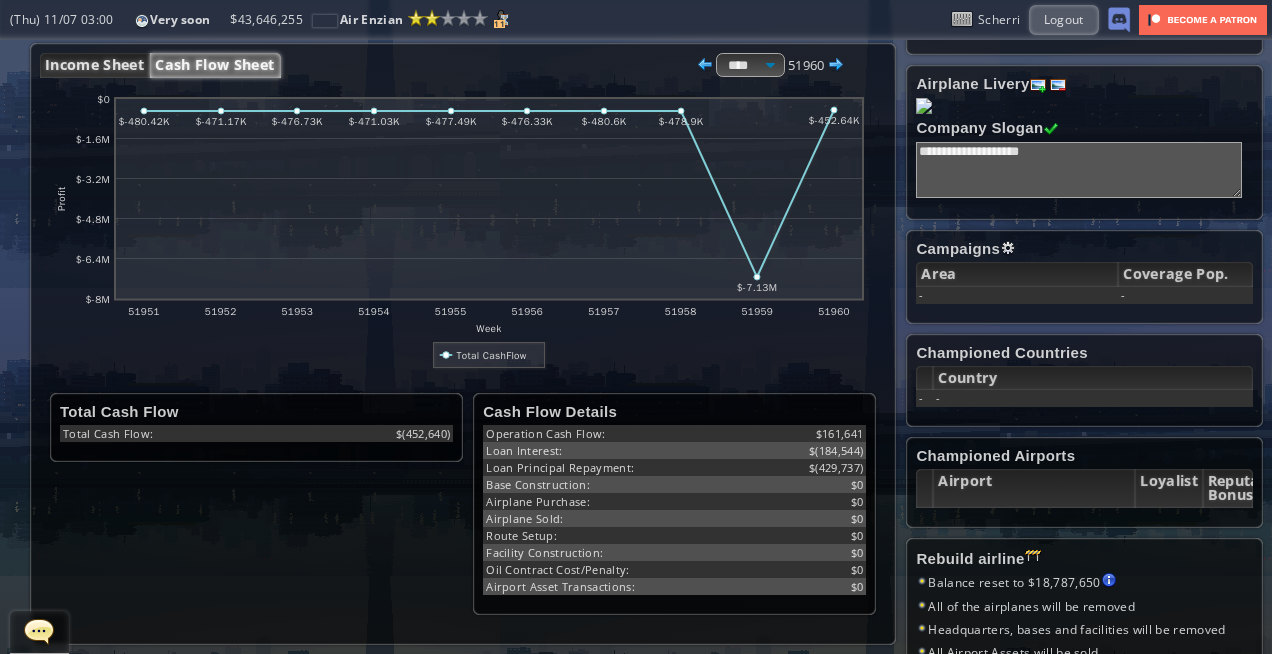 click on "Income Sheet" at bounding box center [95, 65] 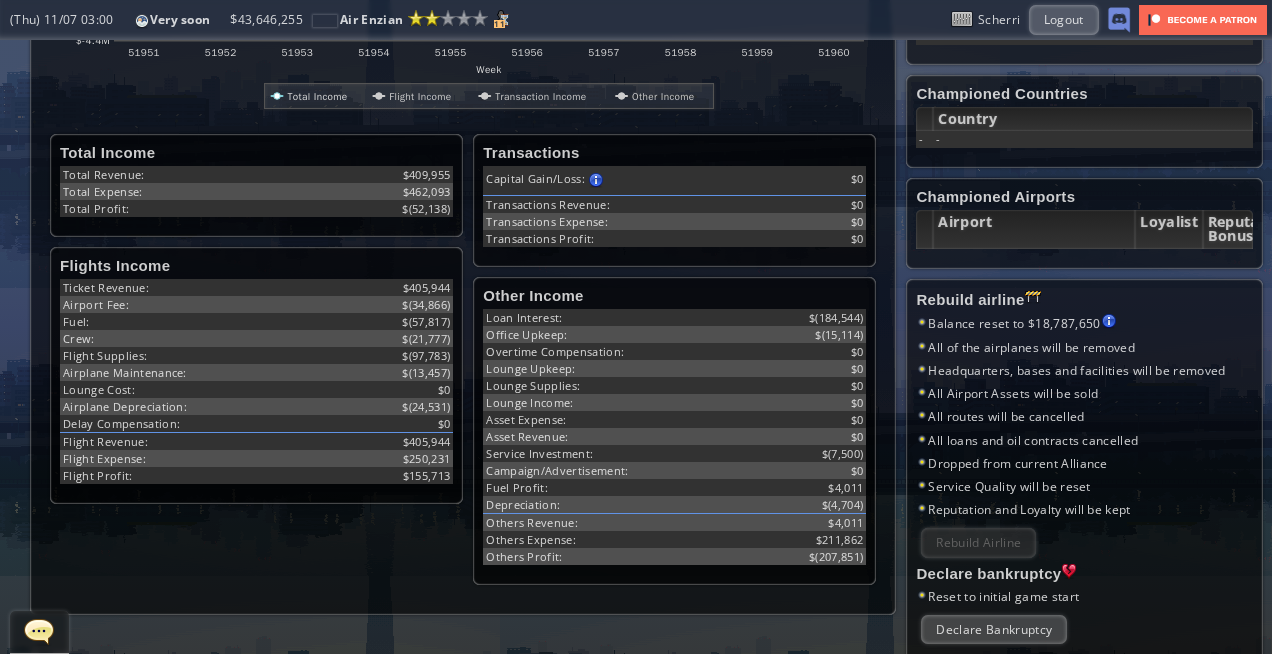 scroll, scrollTop: 583, scrollLeft: 0, axis: vertical 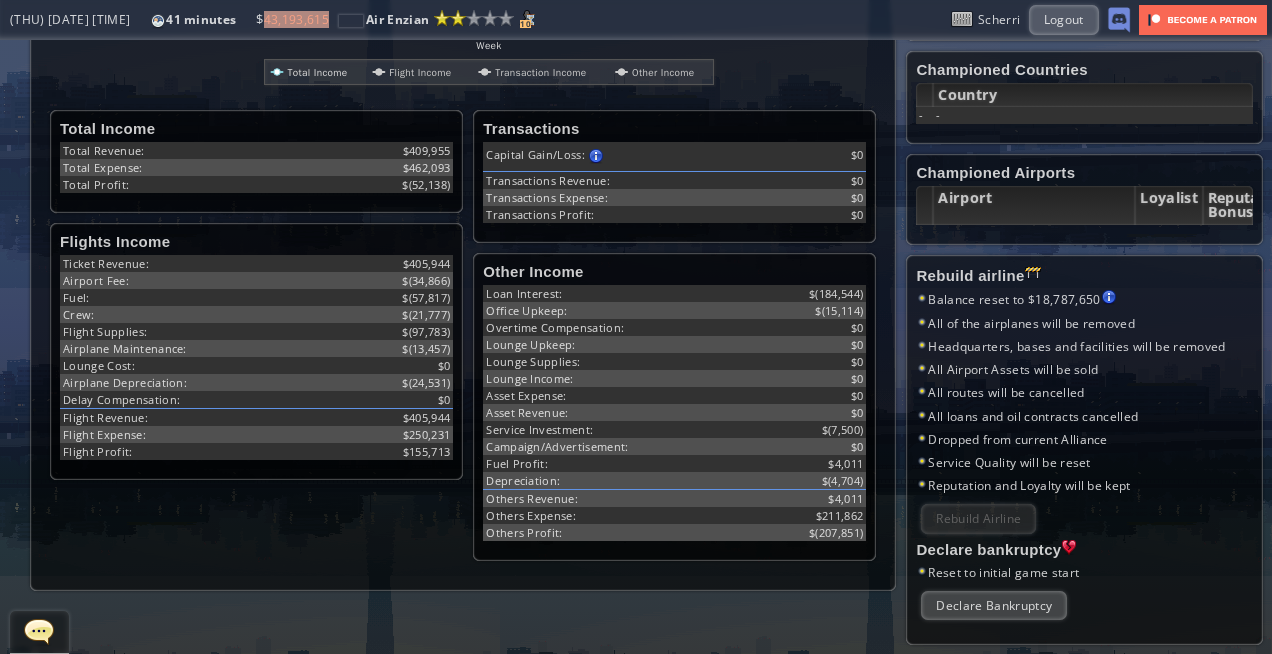 click on "Loading chart. Please wait. Week Profit $-4.4M $-3.3M $-2.2M $-1.1M $0 $1.1M [NUMBER] [NUMBER] [NUMBER] [NUMBER] [NUMBER] [NUMBER] [NUMBER] [NUMBER] [NUMBER] [NUMBER] $-87.7K $-77.48K $-82.06K $-75.39K $-80.87K $-78.73K $-82.02K $-79.34K $-3.94M $-52.14K Total Income Flight Income Transaction Income Other Income
Total Income
Total Revenue:
$409,955
Total Expense:
$462,093
Total Profit:
$(52,138)
Flights Income
Ticket Revenue:
$405,944
Airport Fee:
$(34,866)
Fuel:
$(57,817)
Crew:
$(21,777)
Flight Supplies:
$(97,783)" at bounding box center [463, 185] 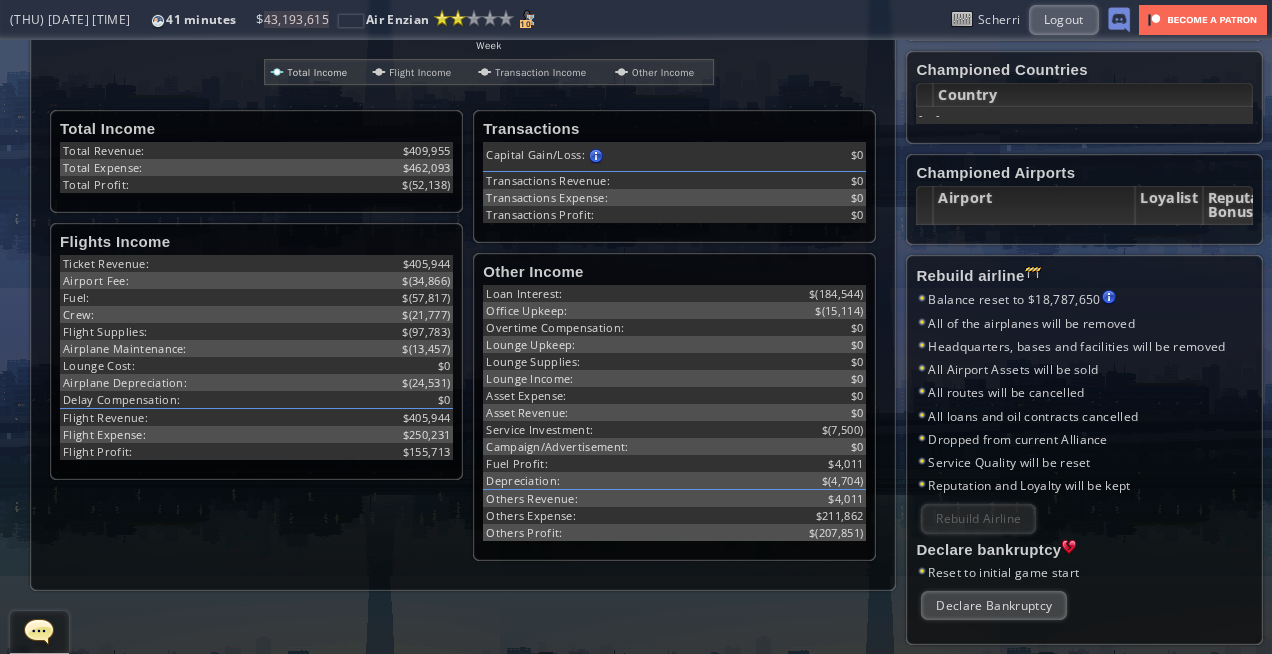 click on "Loading chart. Please wait. Week Profit $-4.4M $-3.3M $-2.2M $-1.1M $0 $1.1M [NUMBER] [NUMBER] [NUMBER] [NUMBER] [NUMBER] [NUMBER] [NUMBER] [NUMBER] [NUMBER] [NUMBER] $-87.7K $-77.48K $-82.06K $-75.39K $-80.87K $-78.73K $-82.02K $-79.34K $-3.94M $-52.14K Total Income Flight Income Transaction Income Other Income
Total Income
Total Revenue:
$409,955
Total Expense:
$462,093
Total Profit:
$(52,138)
Flights Income
Ticket Revenue:
$405,944
Airport Fee:
$(34,866)
Fuel:
$(57,817)
Crew:
$(21,777)
Flight Supplies:
$(97,783)" at bounding box center (463, 185) 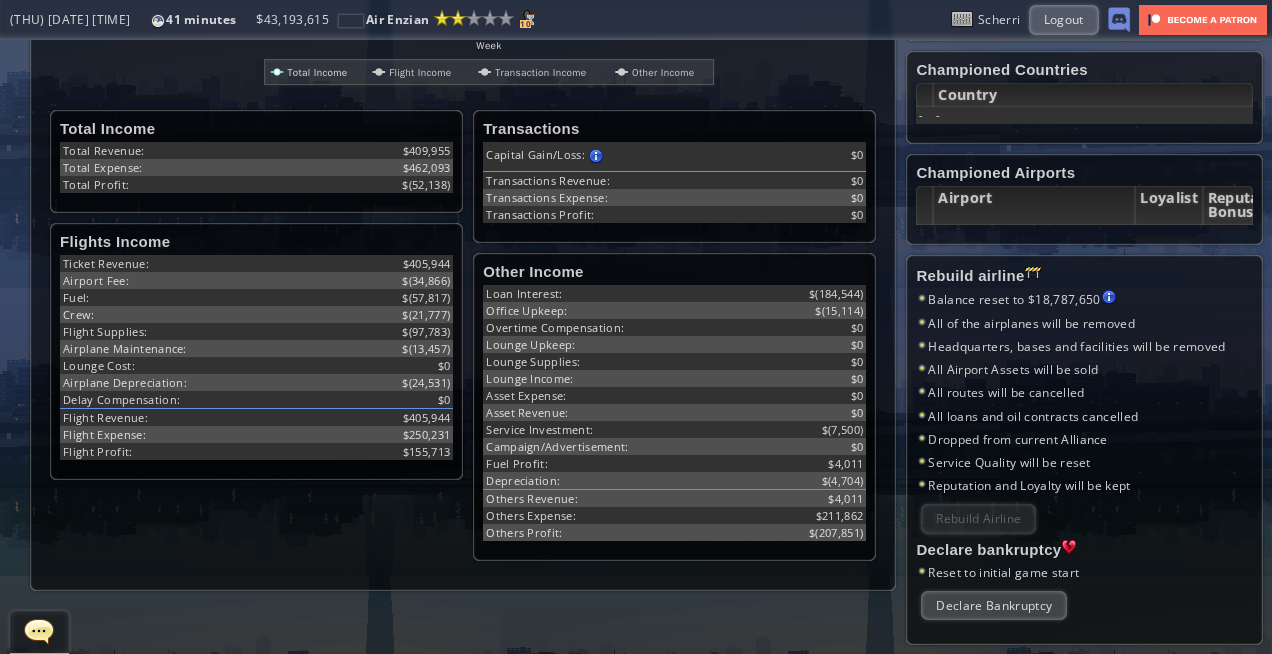 click on "Loading chart. Please wait. Week Profit $-4.4M $-3.3M $-2.2M $-1.1M $0 $1.1M [NUMBER] [NUMBER] [NUMBER] [NUMBER] [NUMBER] [NUMBER] [NUMBER] [NUMBER] [NUMBER] [NUMBER] $-87.7K $-77.48K $-82.06K $-75.39K $-80.87K $-78.73K $-82.02K $-79.34K $-3.94M $-52.14K Total Income Flight Income Transaction Income Other Income
Total Income
Total Revenue:
$409,955
Total Expense:
$462,093
Total Profit:
$(52,138)
Flights Income
Ticket Revenue:
$405,944
Airport Fee:
$(34,866)
Fuel:
$(57,817)
Crew:
$(21,777)
Flight Supplies:
$(97,783)" at bounding box center (463, 185) 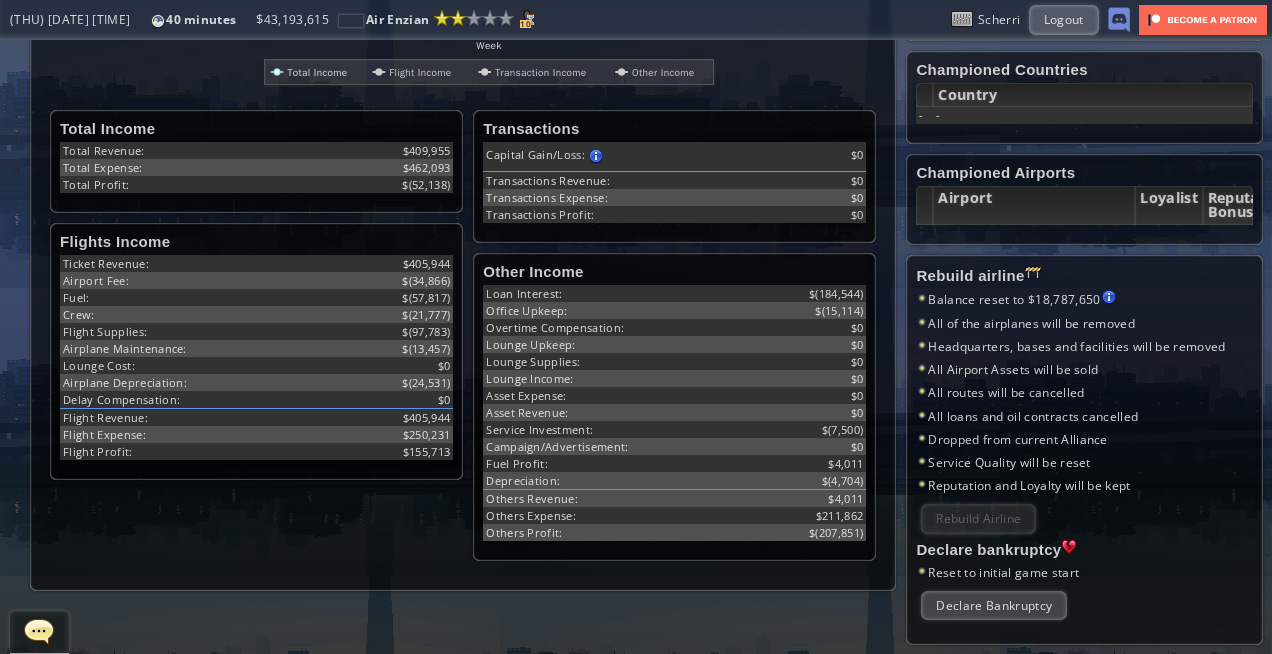 click on "Loading chart. Please wait. Week Profit $-4.4M $-3.3M $-2.2M $-1.1M $0 $1.1M [NUMBER] [NUMBER] [NUMBER] [NUMBER] [NUMBER] [NUMBER] [NUMBER] [NUMBER] [NUMBER] [NUMBER] $-87.7K $-77.48K $-82.06K $-75.39K $-80.87K $-78.73K $-82.02K $-79.34K $-3.94M $-52.14K Total Income Flight Income Transaction Income Other Income
Total Income
Total Revenue:
$409,955
Total Expense:
$462,093
Total Profit:
$(52,138)
Flights Income
Ticket Revenue:
$405,944
Airport Fee:
$(34,866)
Fuel:
$(57,817)
Crew:
$(21,777)
Flight Supplies:
$(97,783)" at bounding box center [463, 185] 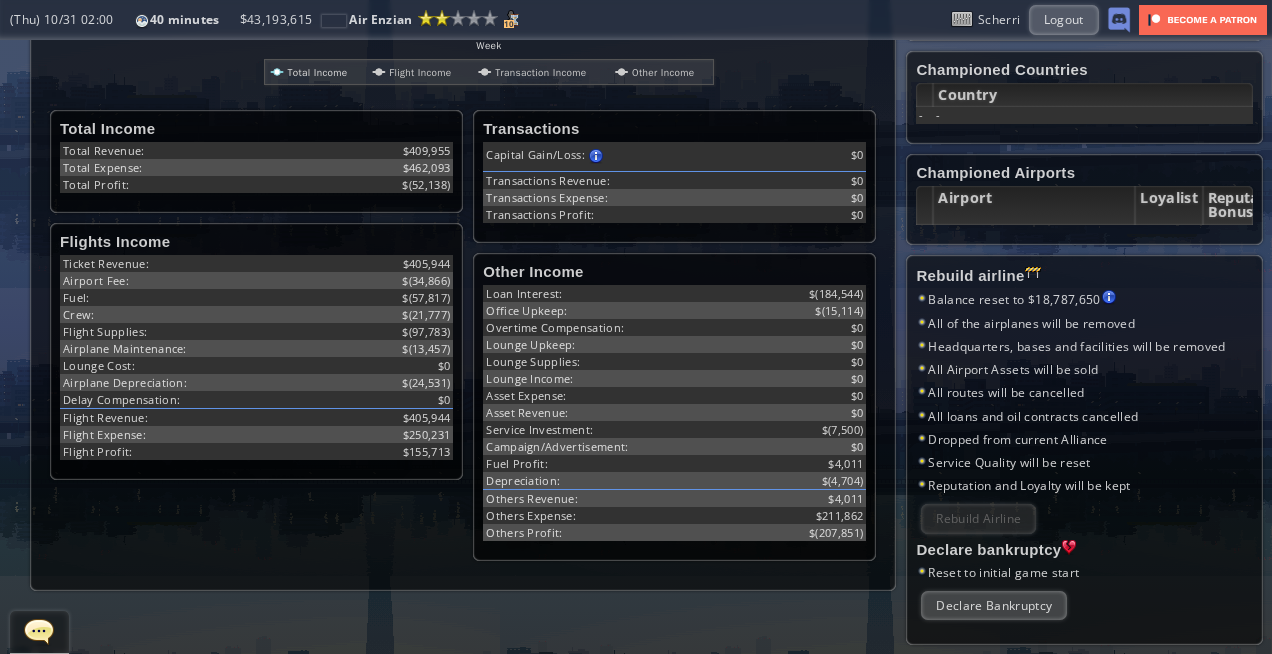 click on "Loading chart. Please wait. Week Profit $-4.4M $-3.3M $-2.2M $-1.1M $0 $1.1M [NUMBER] [NUMBER] [NUMBER] [NUMBER] [NUMBER] [NUMBER] [NUMBER] [NUMBER] [NUMBER] [NUMBER] $-87.7K $-77.48K $-82.06K $-75.39K $-80.87K $-78.73K $-82.02K $-79.34K $-3.94M $-52.14K Total Income Flight Income Transaction Income Other Income
Total Income
Total Revenue:
$409,955
Total Expense:
$462,093
Total Profit:
$(52,138)
Flights Income
Ticket Revenue:
$405,944
Airport Fee:
$(34,866)
Fuel:
$(57,817)
Crew:
$(21,777)
Flight Supplies:
$(97,783)" at bounding box center (463, 185) 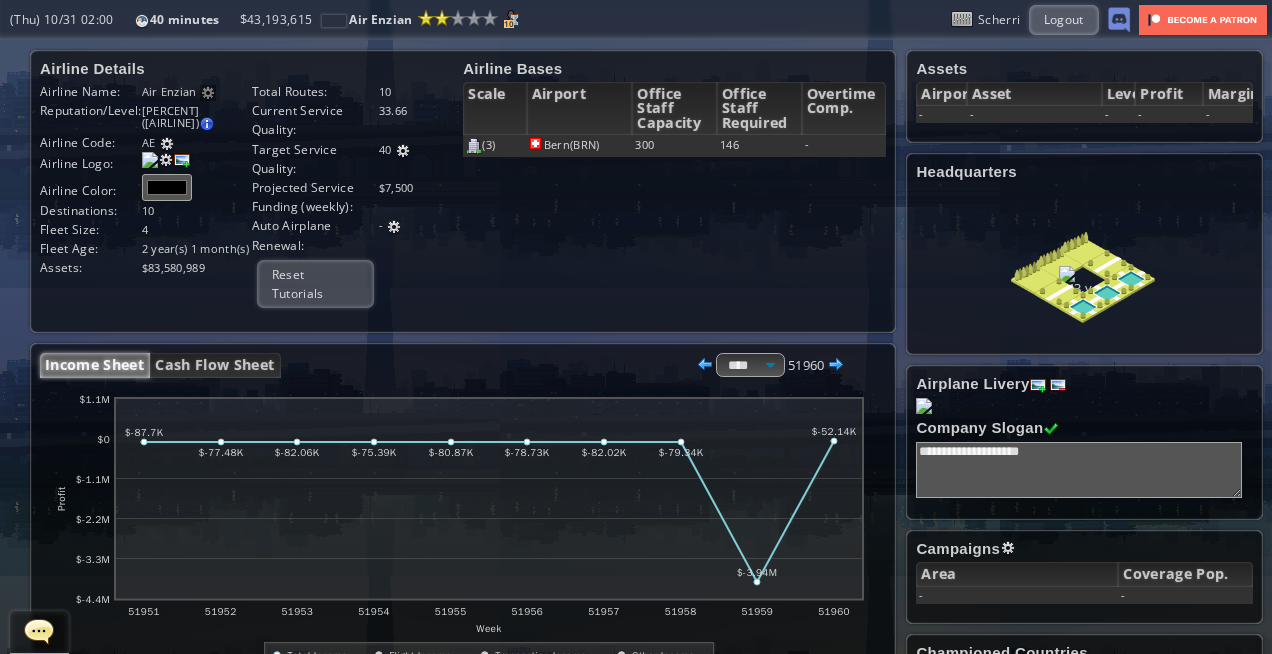scroll, scrollTop: 0, scrollLeft: 0, axis: both 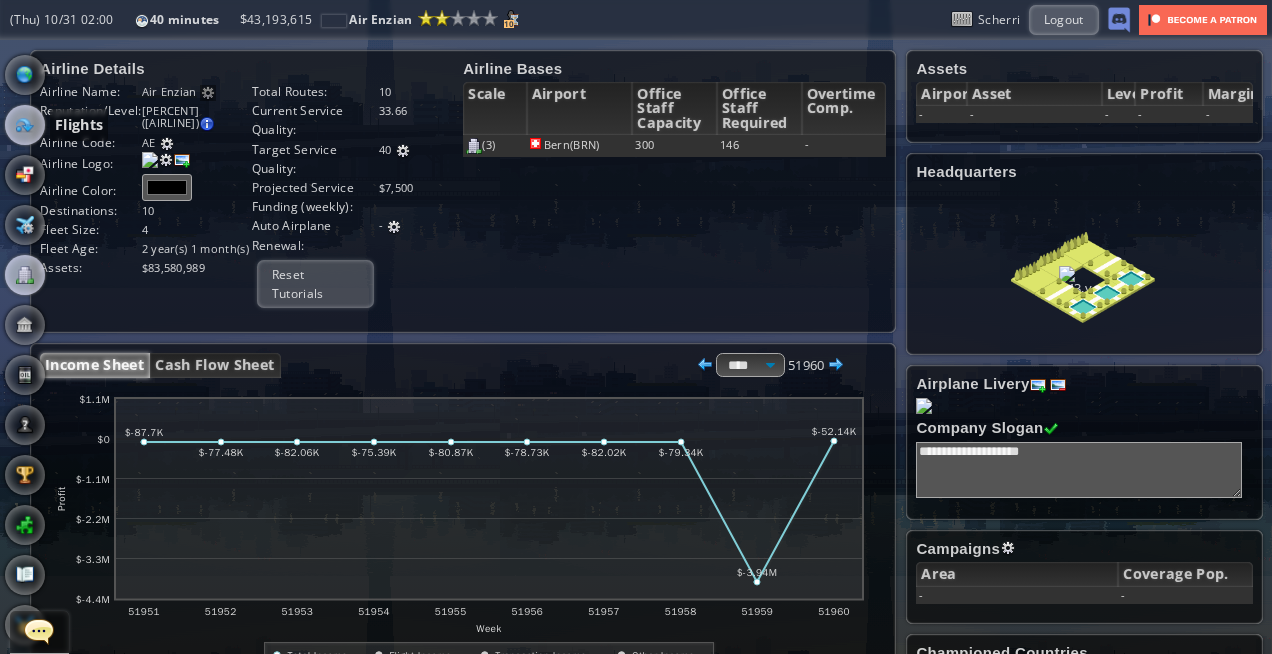 click at bounding box center [25, 125] 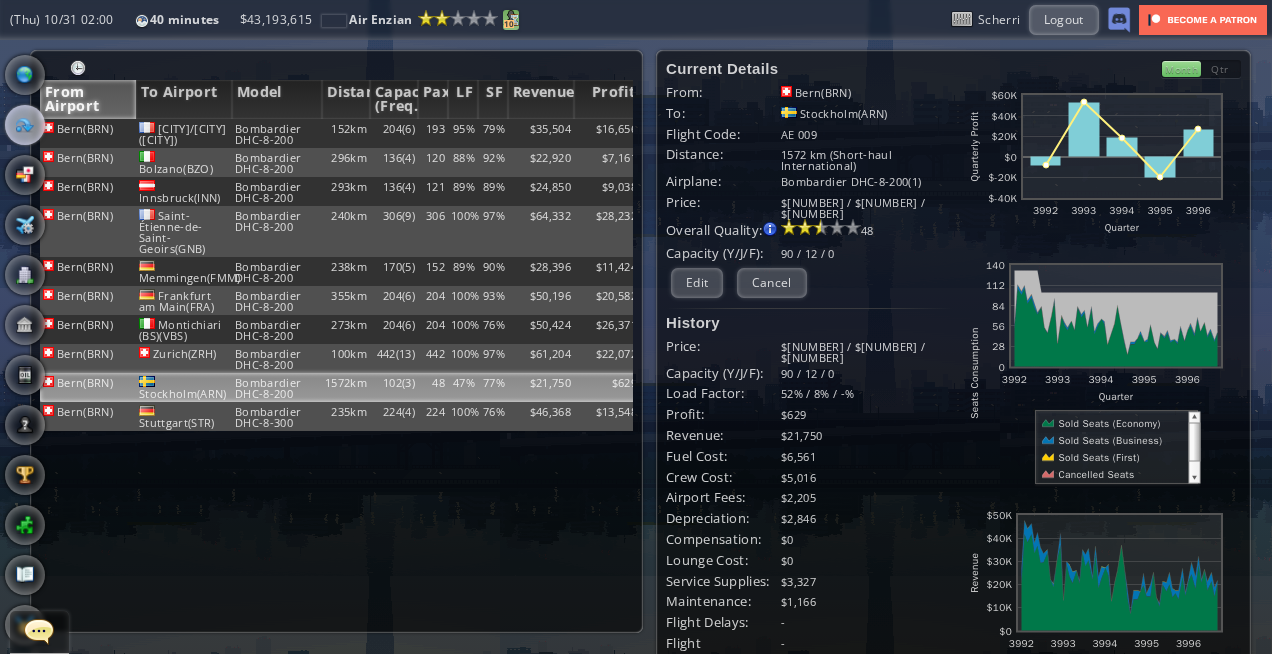 click at bounding box center (511, 18) 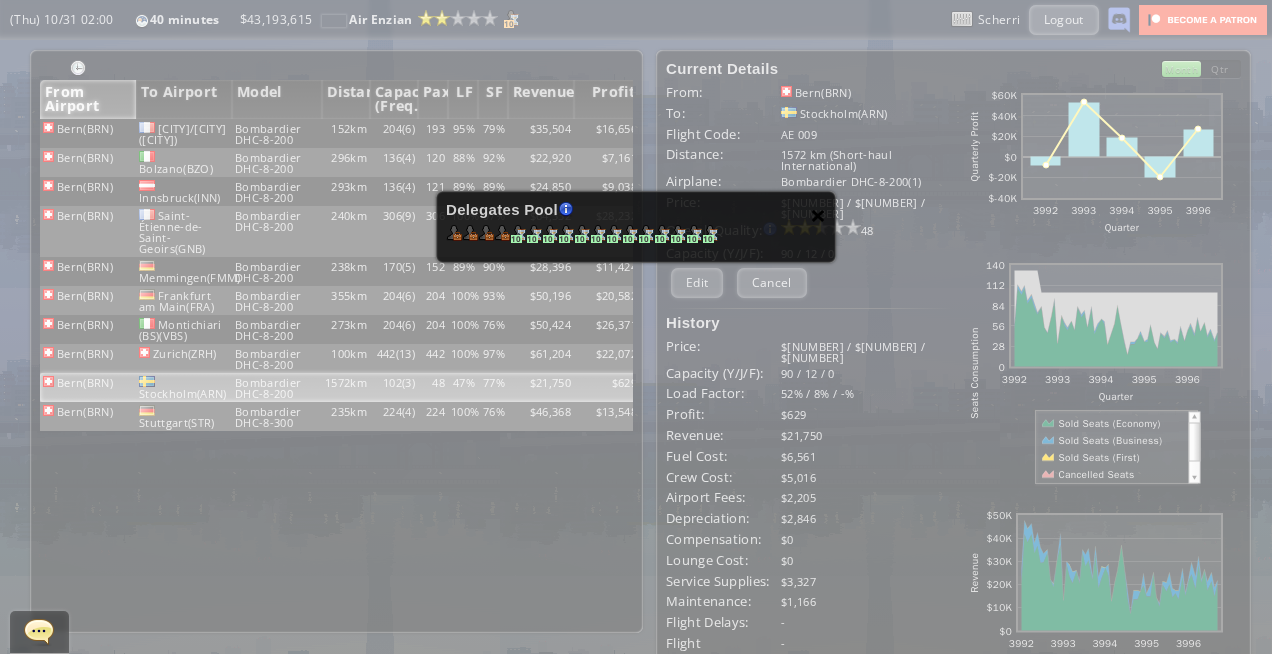 click on "×" at bounding box center [818, 215] 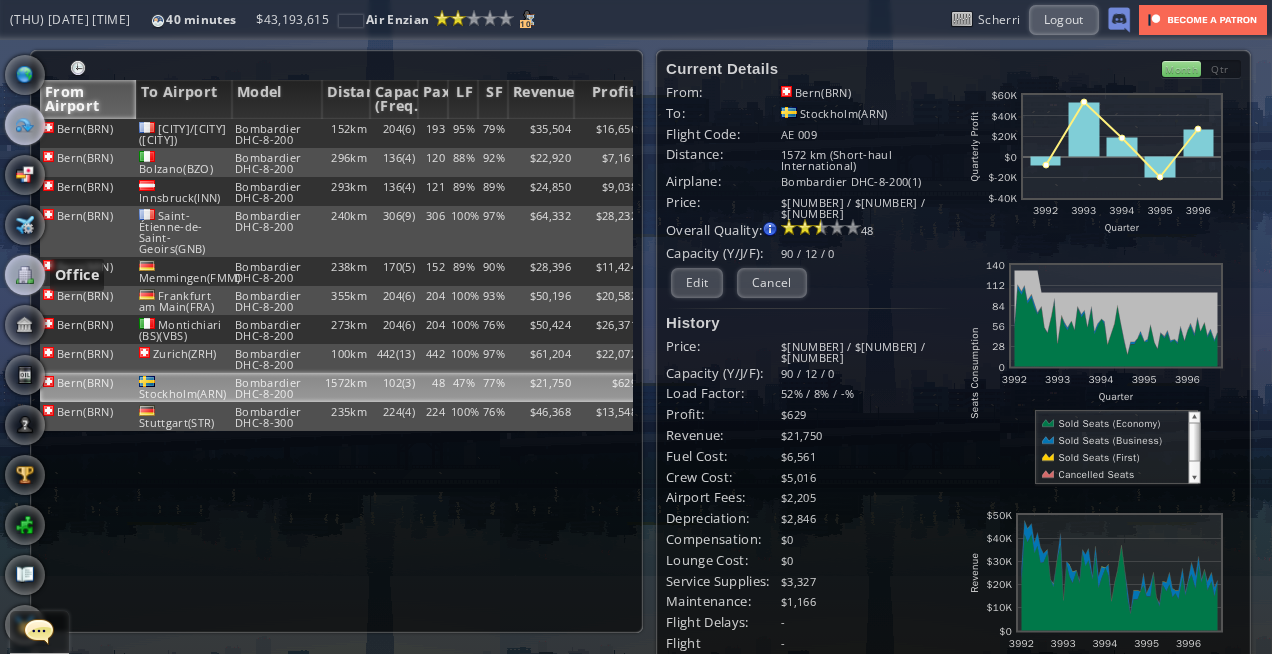 click at bounding box center [25, 275] 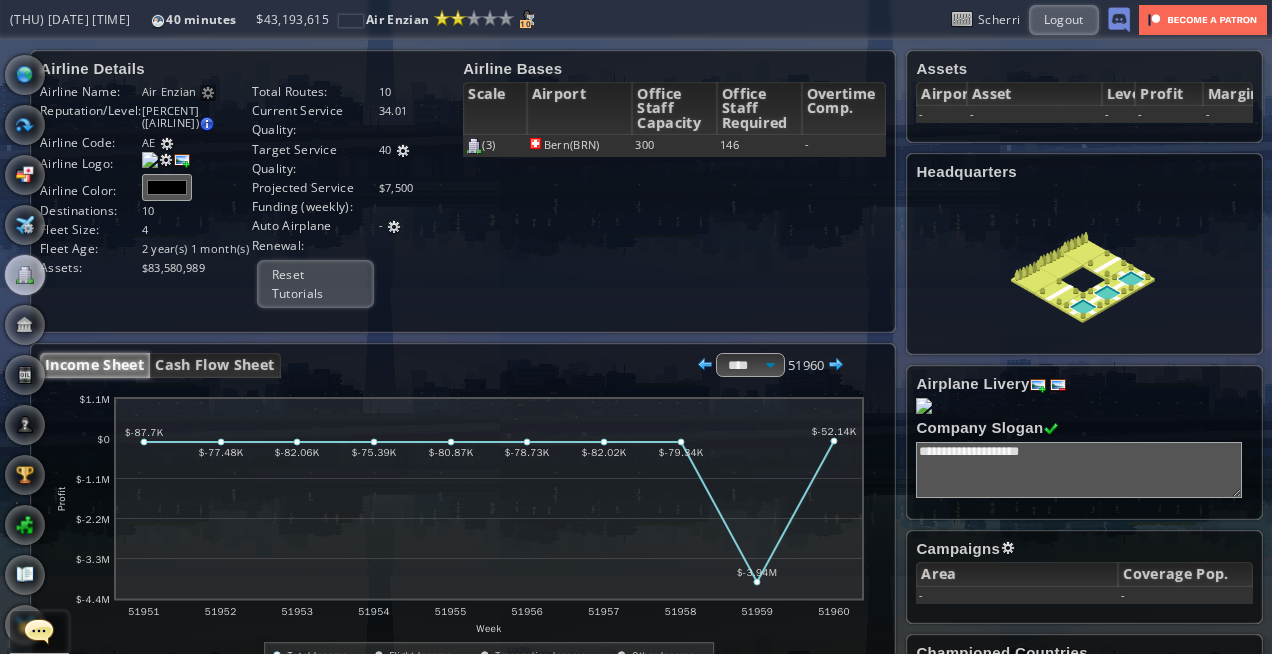 click on "Airline Details
Airline Name:
Air Enzian
Airline rename is only available to Patreon members
Reputation/Level:
[PERCENT] ([AIRLINE]) Target Reputation: [PERCENT] AirportLoyalist Ranking : [PERCENT] Alliance Bonus : [PERCENT] Passengers carried : [PERCENT] Current reputation adjusts slowly towards the target reputation Next Grade: [NUMBER]
[NUMBER]" at bounding box center [463, 191] 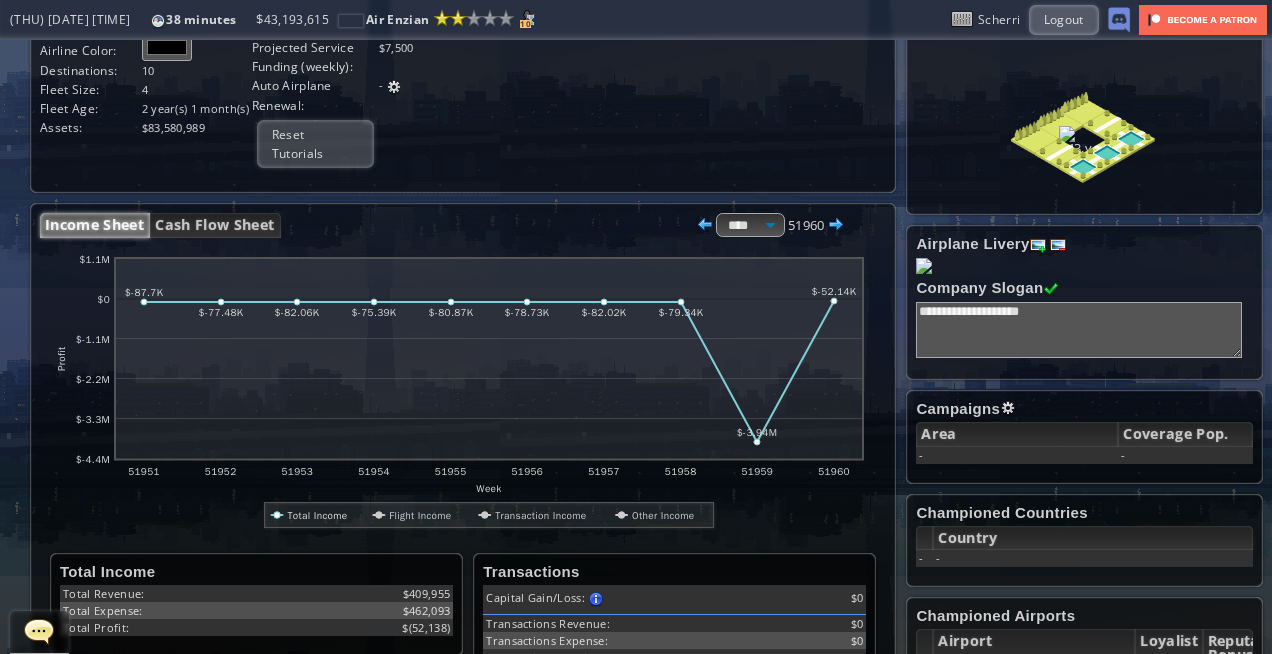 scroll, scrollTop: 0, scrollLeft: 0, axis: both 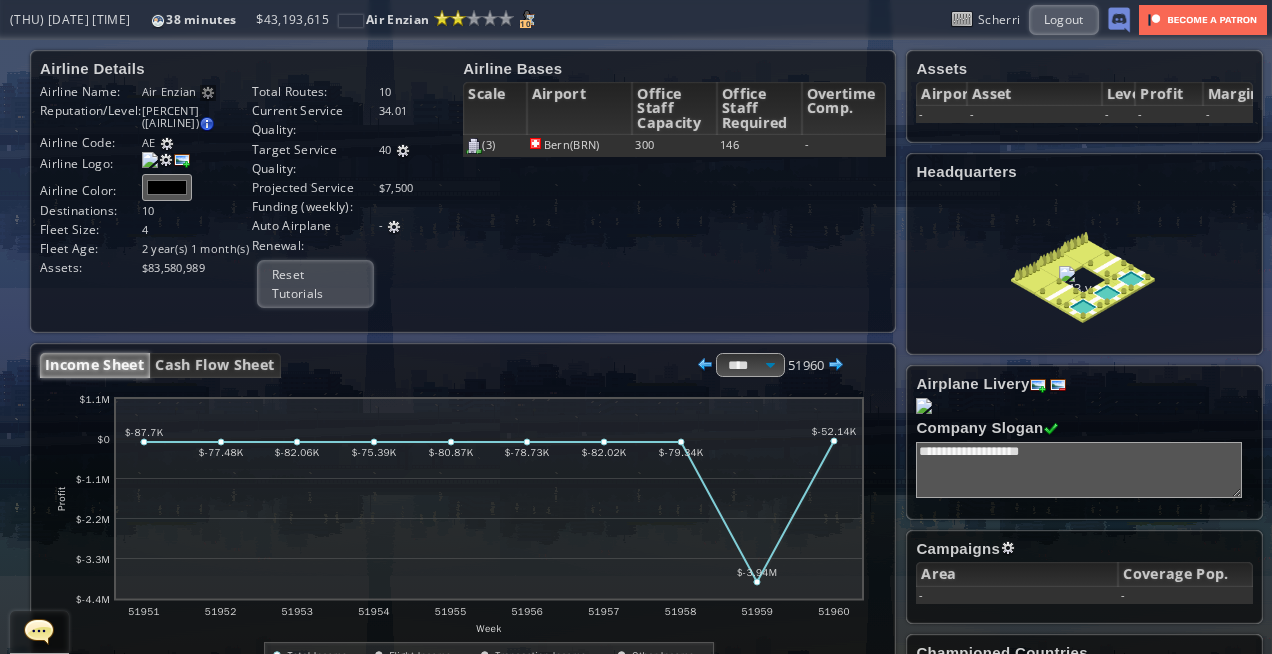 click on "Airline Details
Airline Name:
Air Enzian
Airline rename is only available to Patreon members
Reputation/Level:
[PERCENT] ([AIRLINE]) Target Reputation: [PERCENT] AirportLoyalist Ranking : [PERCENT] Alliance Bonus : [PERCENT] Passengers carried : [PERCENT] Current reputation adjusts slowly towards the target reputation Next Grade: [NUMBER]
[NUMBER]" at bounding box center [463, 191] 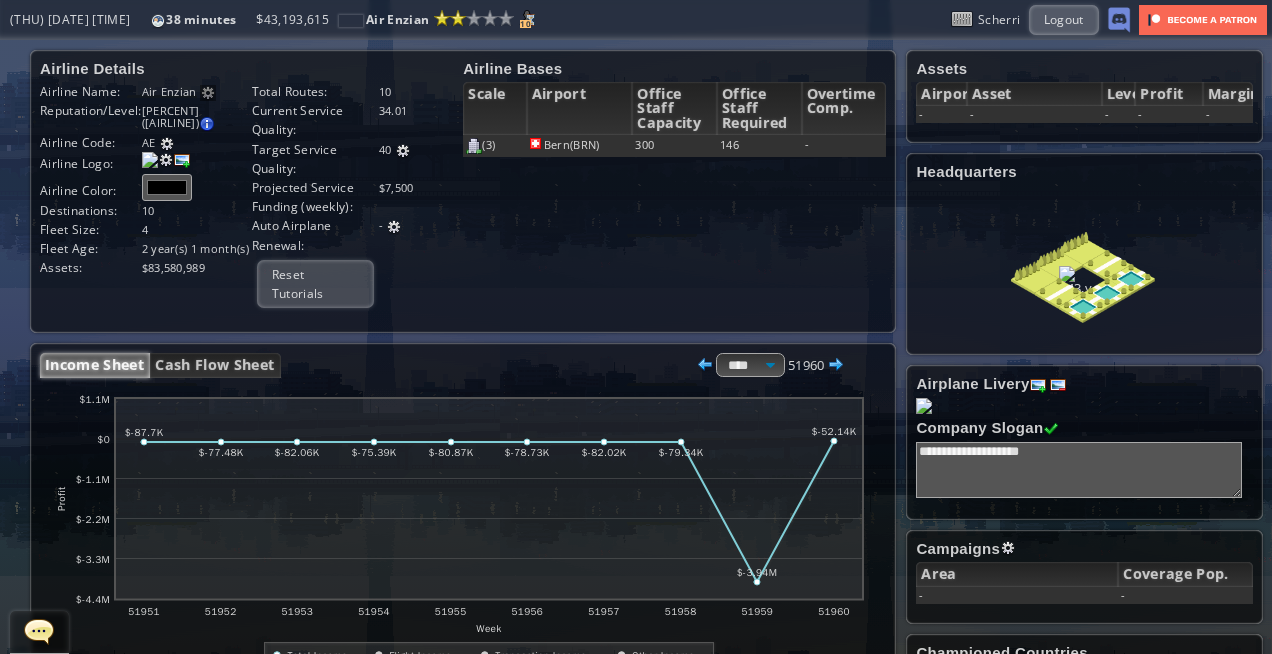 click on "Airline Details
Airline Name:
Air Enzian
Airline rename is only available to Patreon members
Reputation/Level:
[PERCENT] ([AIRLINE]) Target Reputation: [PERCENT] AirportLoyalist Ranking : [PERCENT] Alliance Bonus : [PERCENT] Passengers carried : [PERCENT] Current reputation adjusts slowly towards the target reputation Next Grade: [NUMBER]
[NUMBER]" at bounding box center [463, 191] 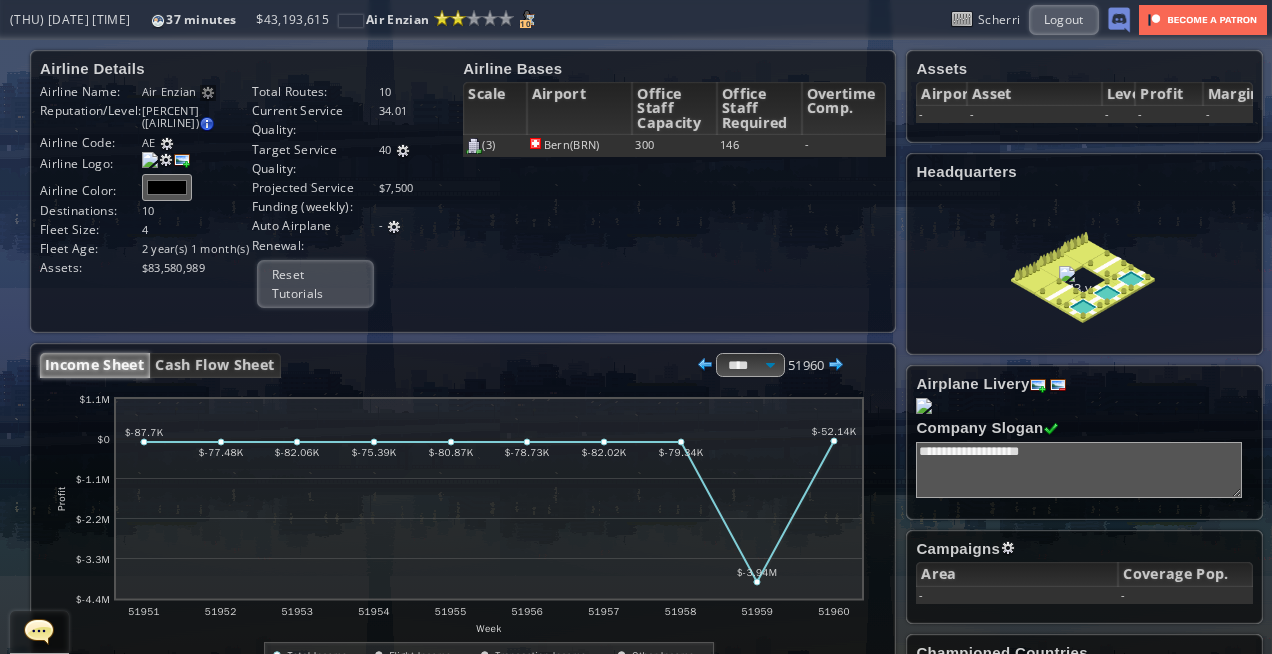 click on "Airline Details
Airline Name:
Air Enzian
Airline rename is only available to Patreon members
Reputation/Level:
[PERCENT] ([AIRLINE]) Target Reputation: [PERCENT] AirportLoyalist Ranking : [PERCENT] Alliance Bonus : [PERCENT] Passengers carried : [PERCENT] Current reputation adjusts slowly towards the target reputation Next Grade: [NUMBER]
[NUMBER]" at bounding box center (463, 191) 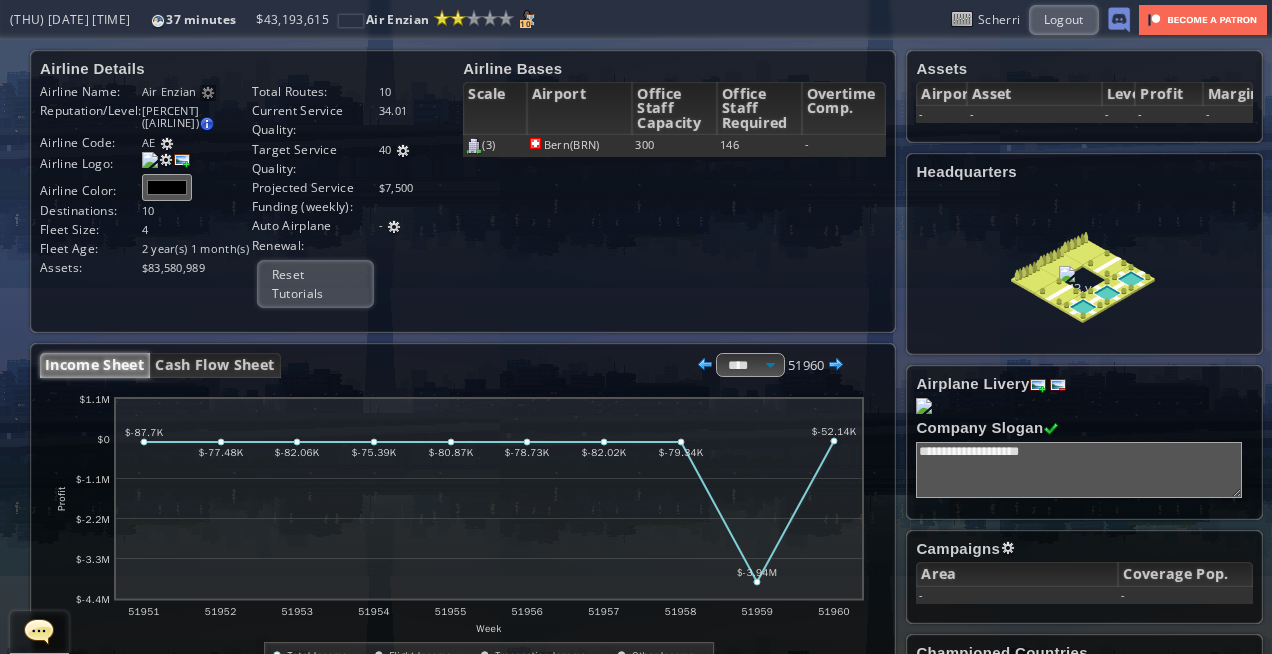 click on "Airline Details
Airline Name:
Air Enzian
Airline rename is only available to Patreon members
Reputation/Level:
[PERCENT] ([AIRLINE]) Target Reputation: [PERCENT] AirportLoyalist Ranking : [PERCENT] Alliance Bonus : [PERCENT] Passengers carried : [PERCENT] Current reputation adjusts slowly towards the target reputation Next Grade: [NUMBER]
[NUMBER]" at bounding box center [463, 191] 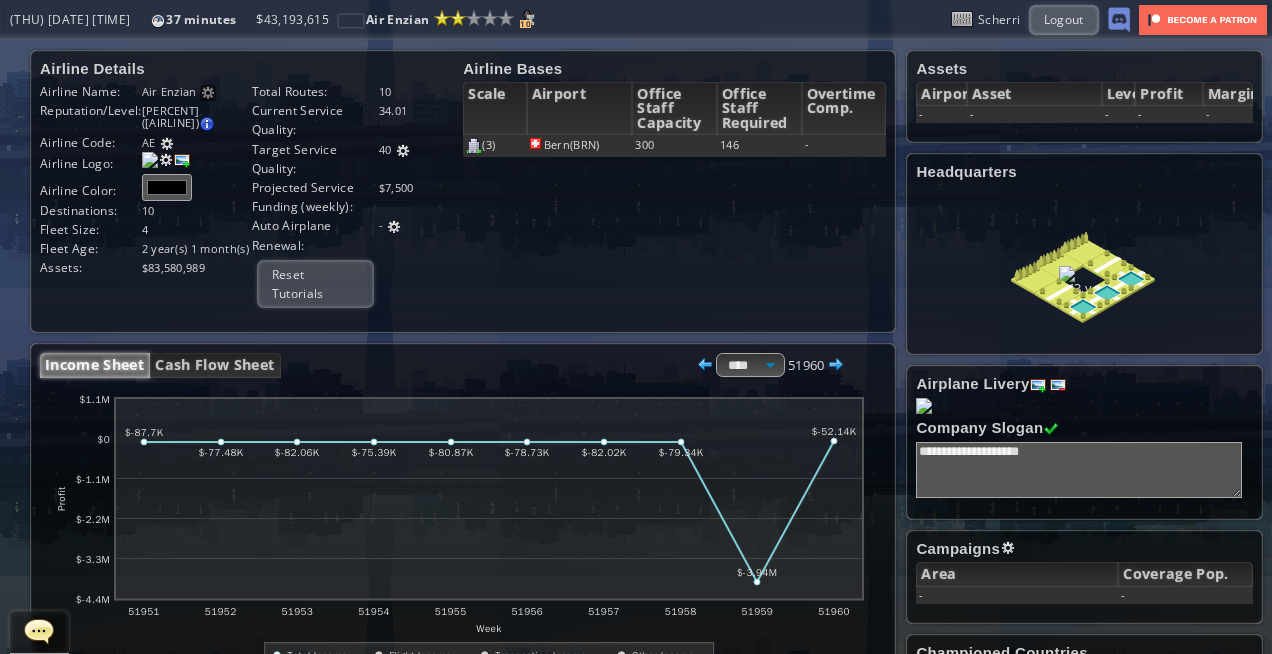 click on "Assets:" at bounding box center (91, 91) 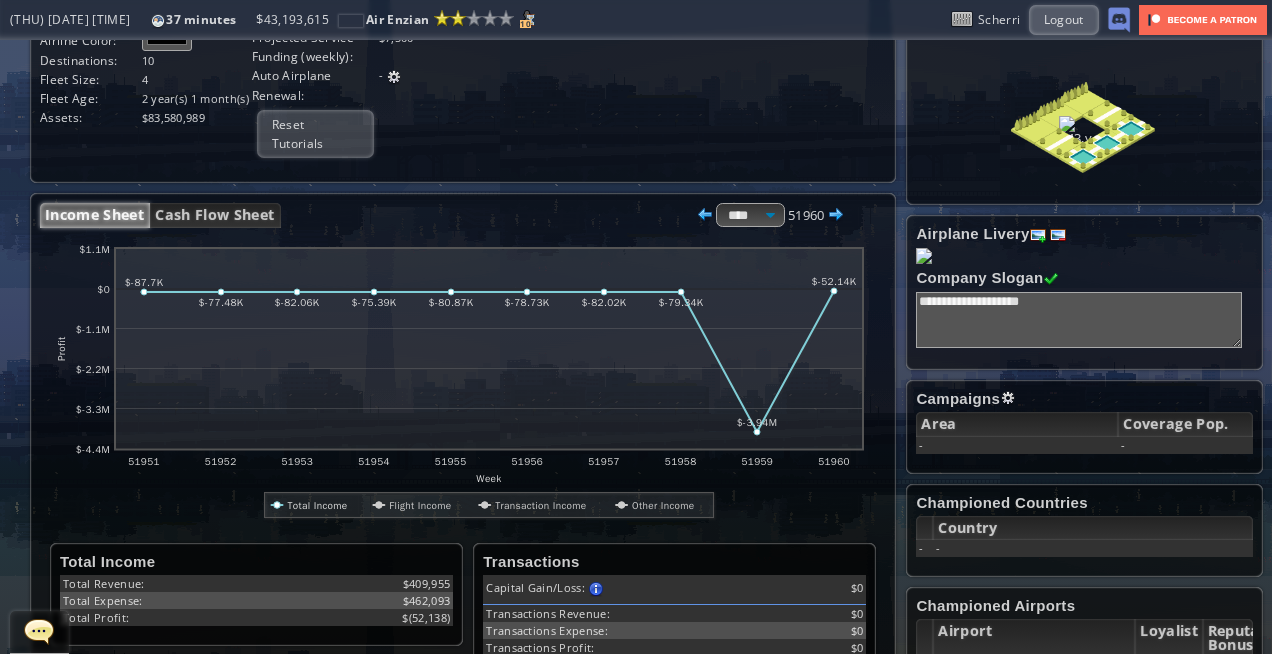 scroll, scrollTop: 0, scrollLeft: 0, axis: both 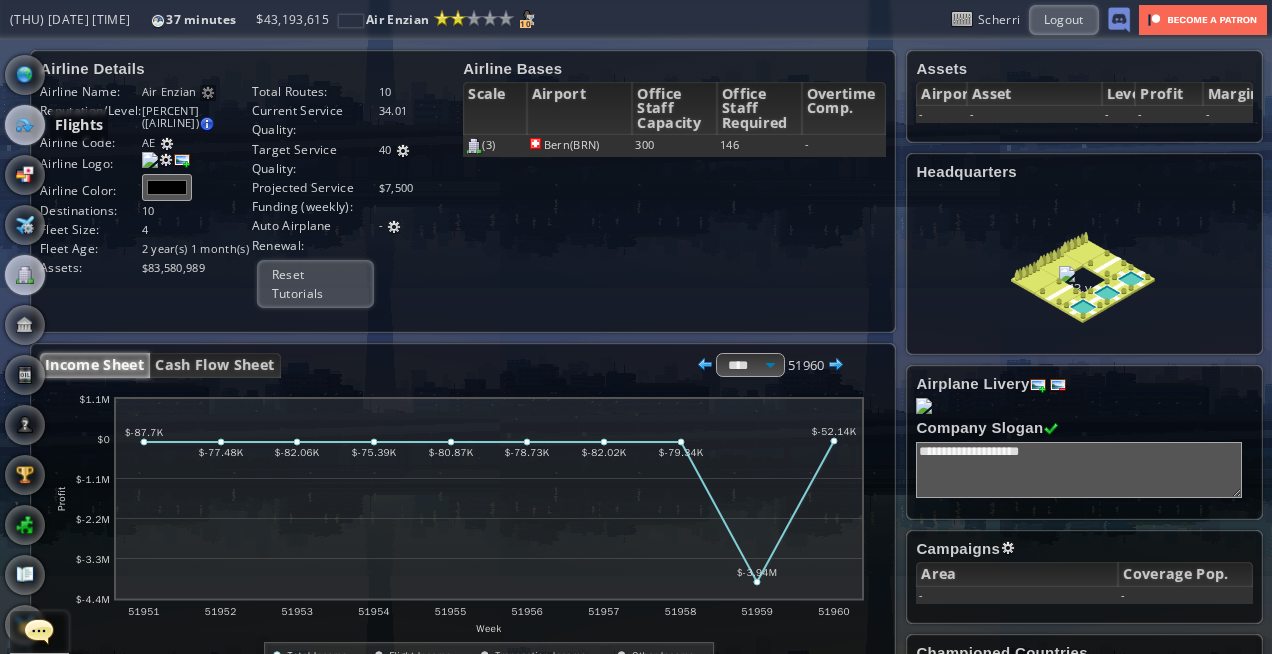 click at bounding box center (25, 125) 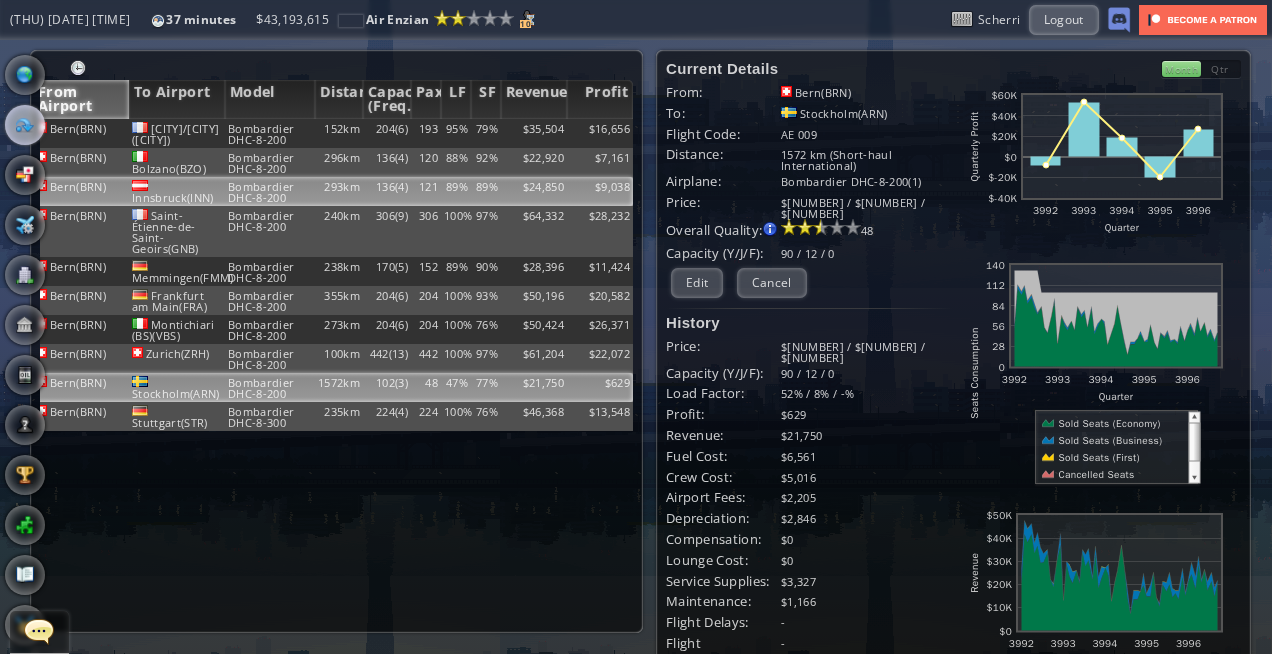 scroll, scrollTop: 0, scrollLeft: 12, axis: horizontal 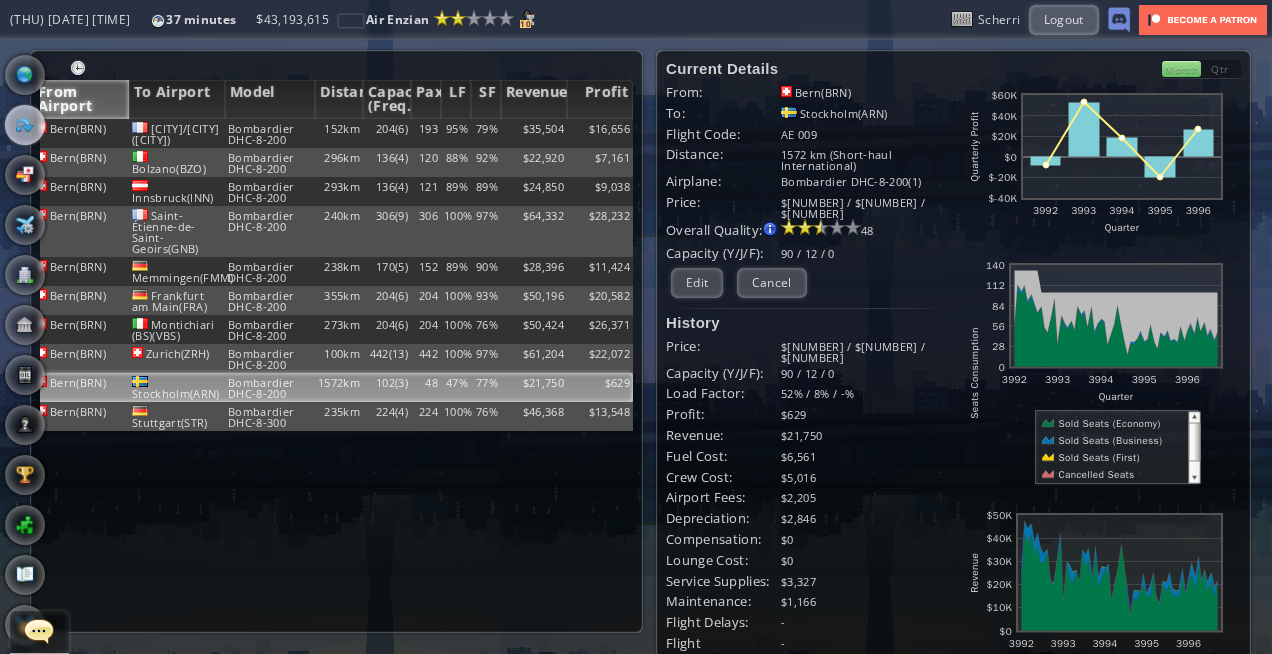 click on "[CITY]([CITY]) [CITY]/[CITY]([CITY]) [AIRPLANE] [NUMBER]km [NUMBER]([NUMBER]) [NUMBER] [PERCENT]% [PERCENT]% $[NUMBER] $[NUMBER] [CITY]([CITY]) [CITY]/[CITY]([CITY]) [AIRPLANE] [NUMBER]km [NUMBER]([NUMBER]) [NUMBER] [PERCENT]% [PERCENT]% $[NUMBER] $[NUMBER] [CITY]([CITY]) [CITY]/[CITY]([CITY]) [AIRPLANE] [NUMBER]km [NUMBER]([NUMBER]) [NUMBER] [PERCENT]% [PERCENT]% $[NUMBER] $[NUMBER] [CITY]([CITY]) [CITY]/[CITY]([CITY]) [AIRPLANE] [NUMBER]km [NUMBER]([NUMBER]) [NUMBER] [PERCENT]% [PERCENT]% $[NUMBER] $[NUMBER] [CITY]([CITY]) [CITY]/[CITY]([CITY]) [AIRPLANE] [NUMBER]km [NUMBER]([NUMBER]) [NUMBER] [PERCENT]% [PERCENT]% $[NUMBER] $[NUMBER] [CITY]([CITY]) [CITY]/[CITY]([CITY]) [AIRPLANE] [NUMBER]km [NUMBER]([NUMBER]) [NUMBER] [PERCENT]% [PERCENT]% $[NUMBER] $[NUMBER] [CITY]([CITY]) [CITY]/[CITY]([CITY]) [AIRPLANE] [NUMBER]km [NUMBER]([NUMBER]) [NUMBER] [PERCENT]% [PERCENT]% $[NUMBER] $[NUMBER] [CITY]([CITY]) [CITY]/[CITY]([CITY]) [AIRPLANE] [NUMBER]km [NUMBER]([NUMBER]) [NUMBER] [PERCENT]% [PERCENT]% $[NUMBER]" at bounding box center [333, 375] 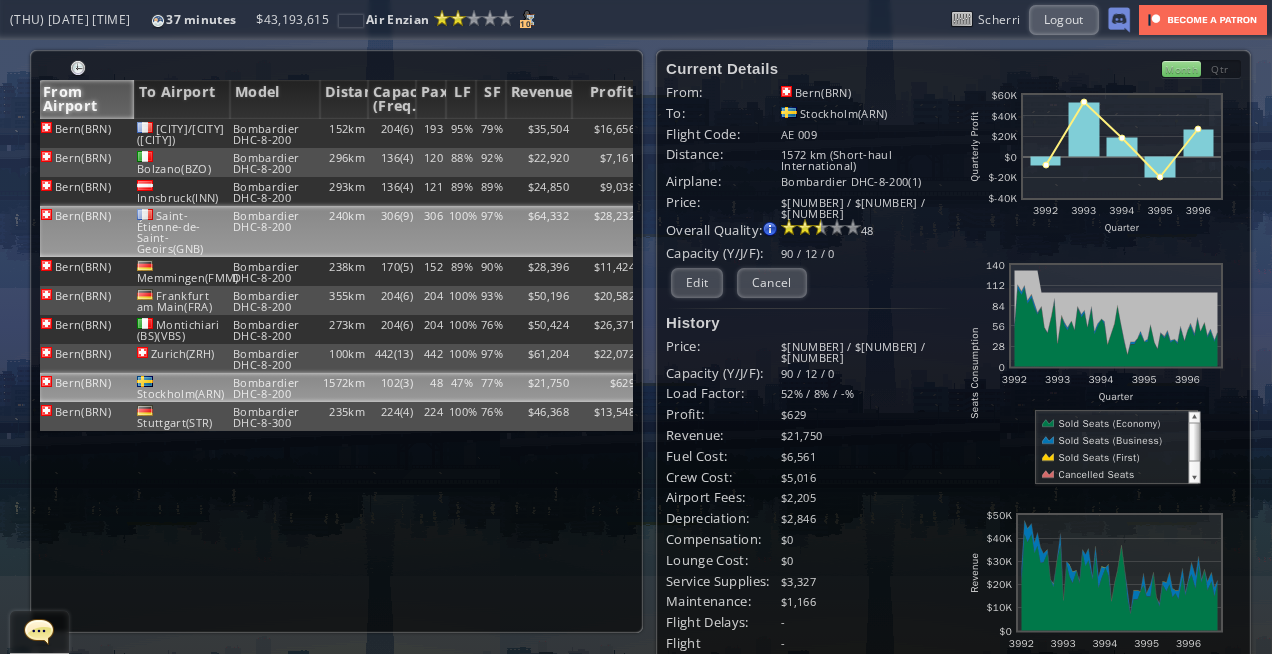 scroll, scrollTop: 0, scrollLeft: 0, axis: both 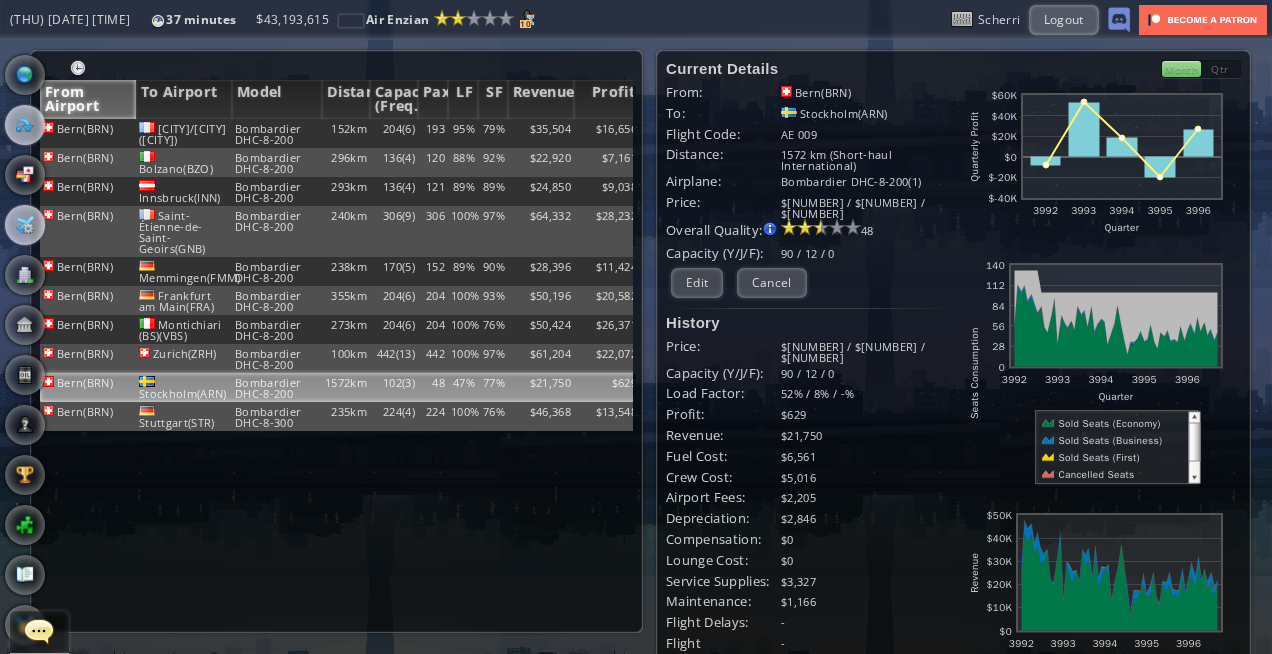 click at bounding box center [25, 225] 